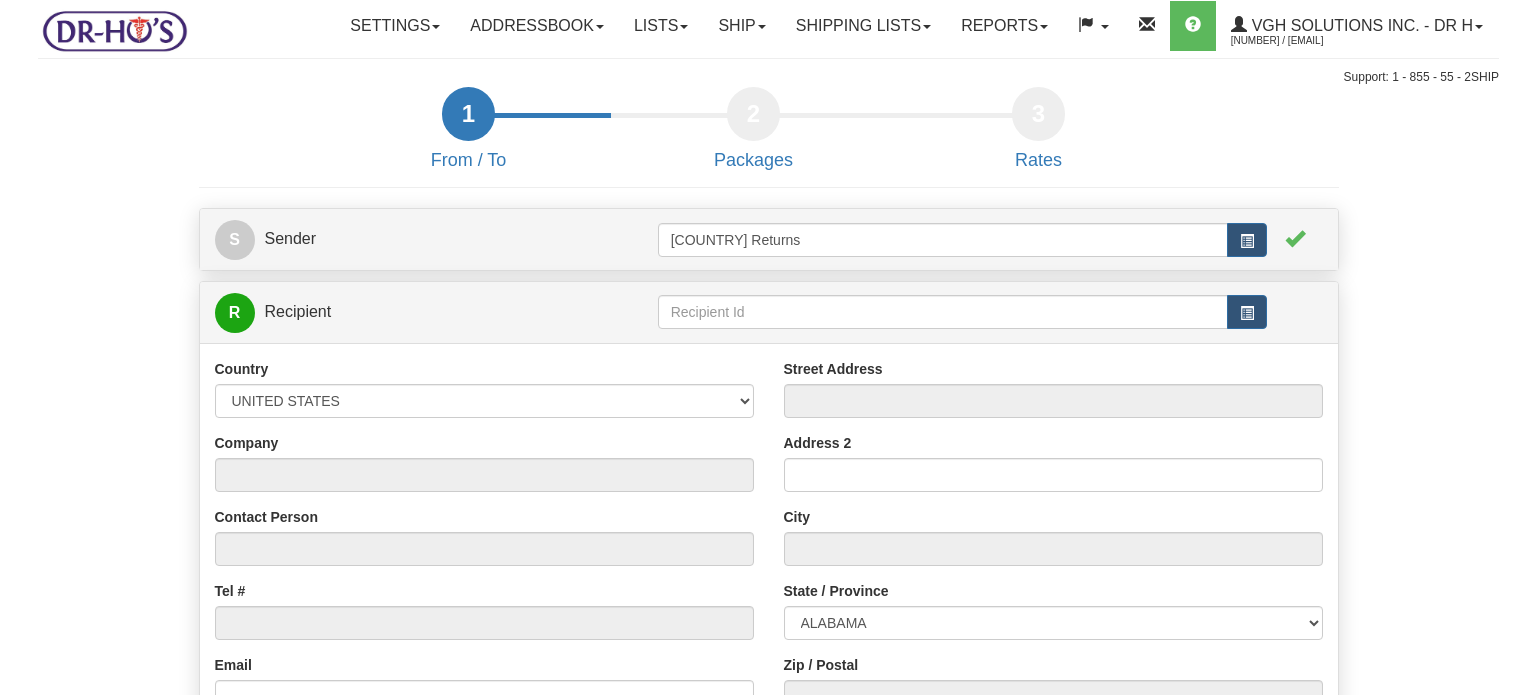 scroll, scrollTop: 0, scrollLeft: 0, axis: both 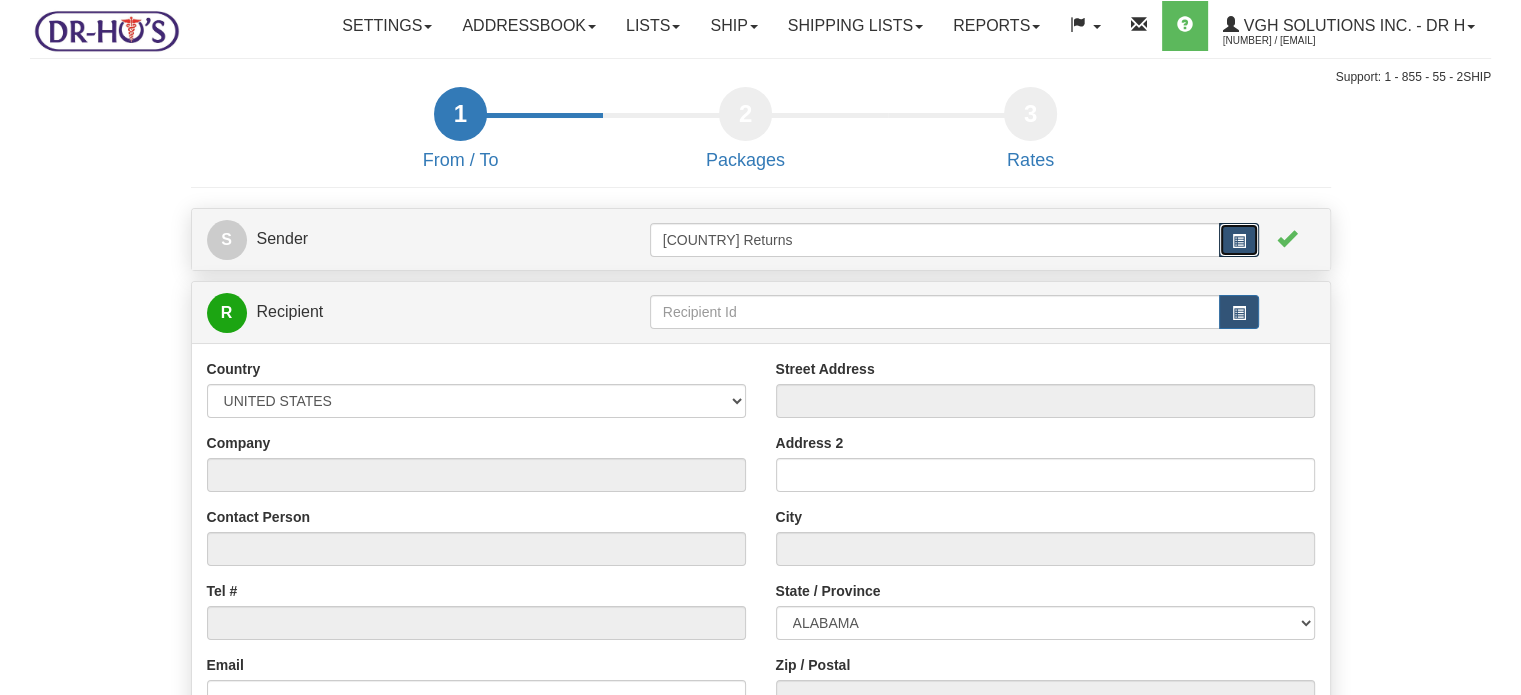 click at bounding box center [1239, 241] 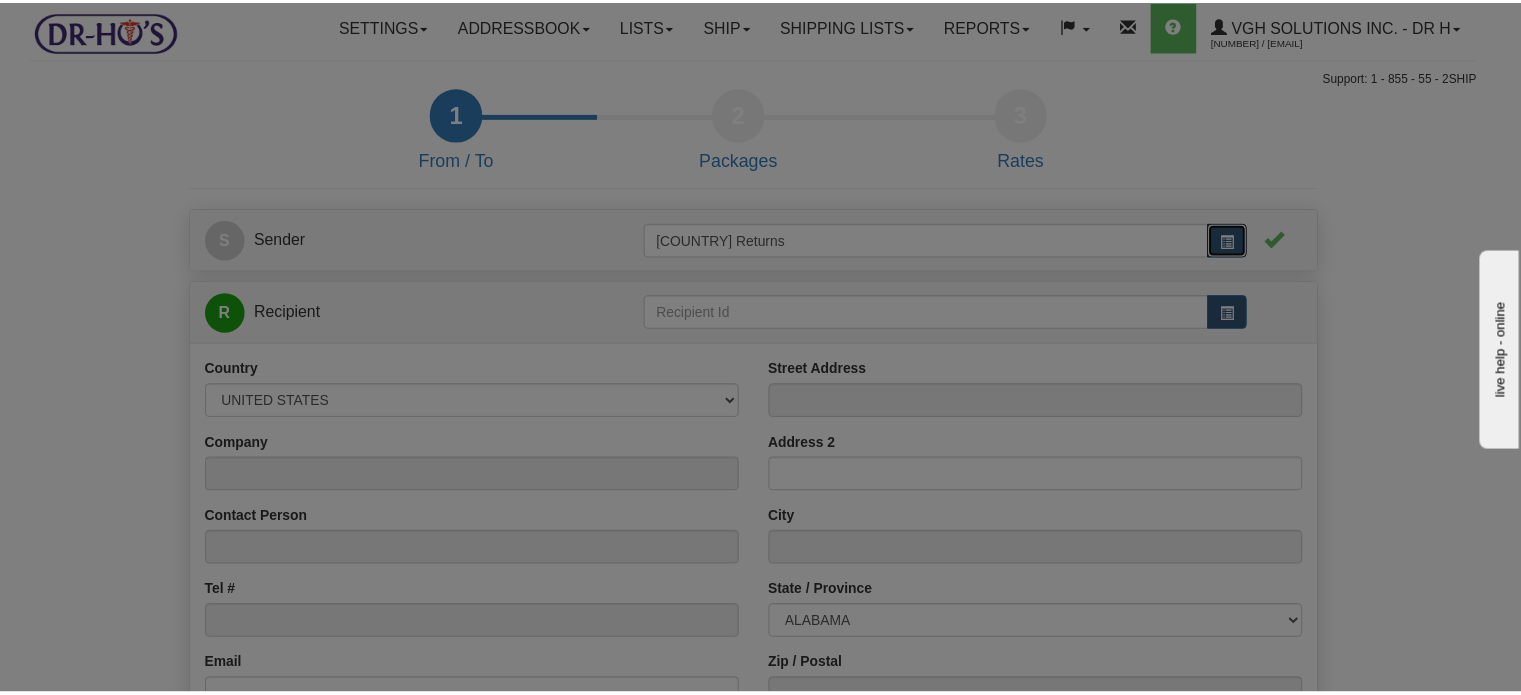 scroll, scrollTop: 0, scrollLeft: 0, axis: both 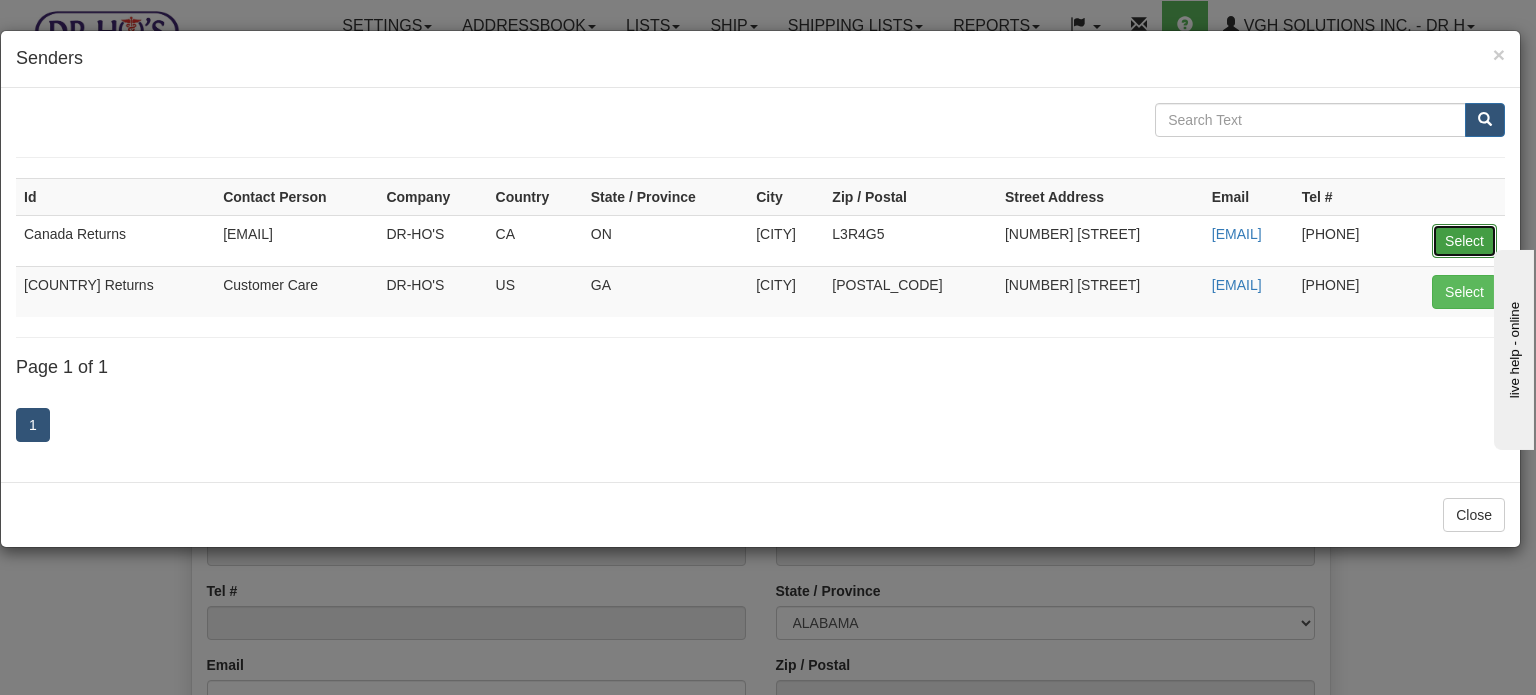click on "Select" at bounding box center (1464, 241) 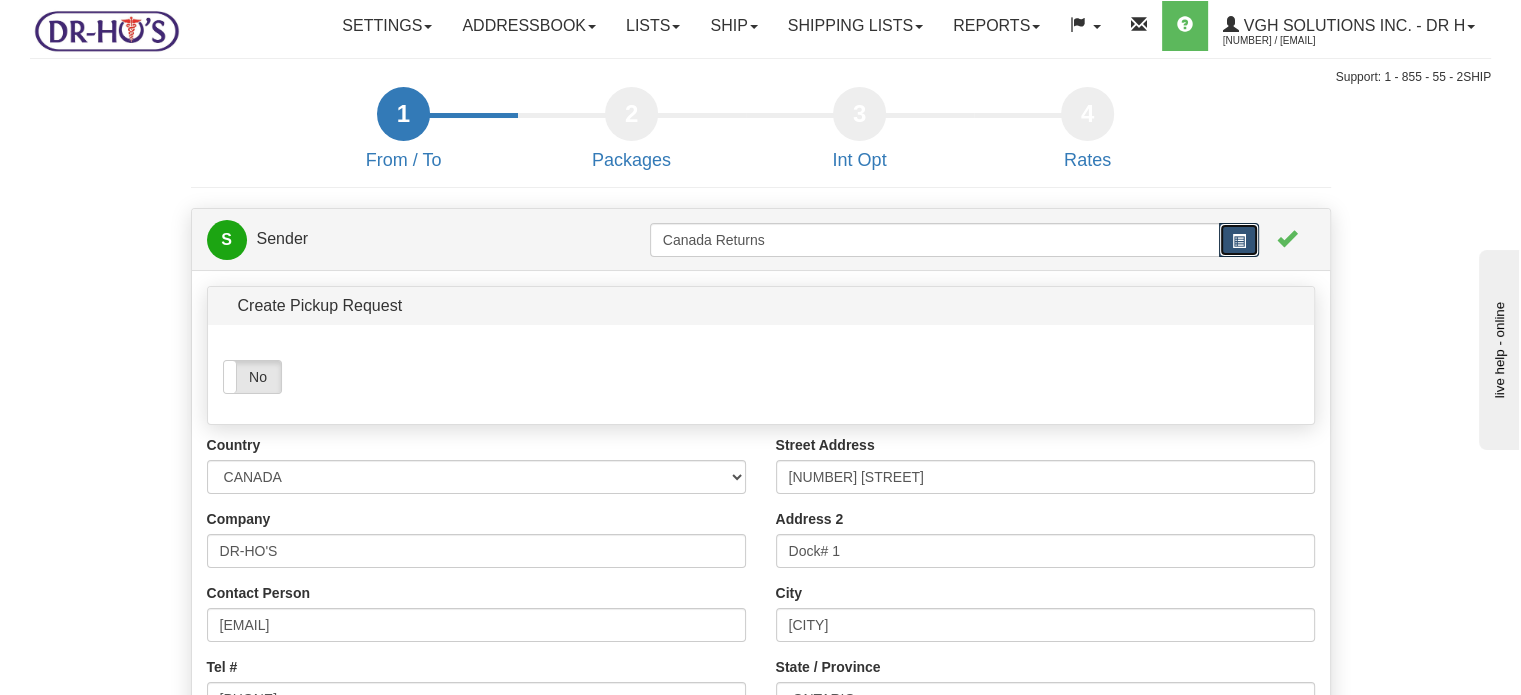 type 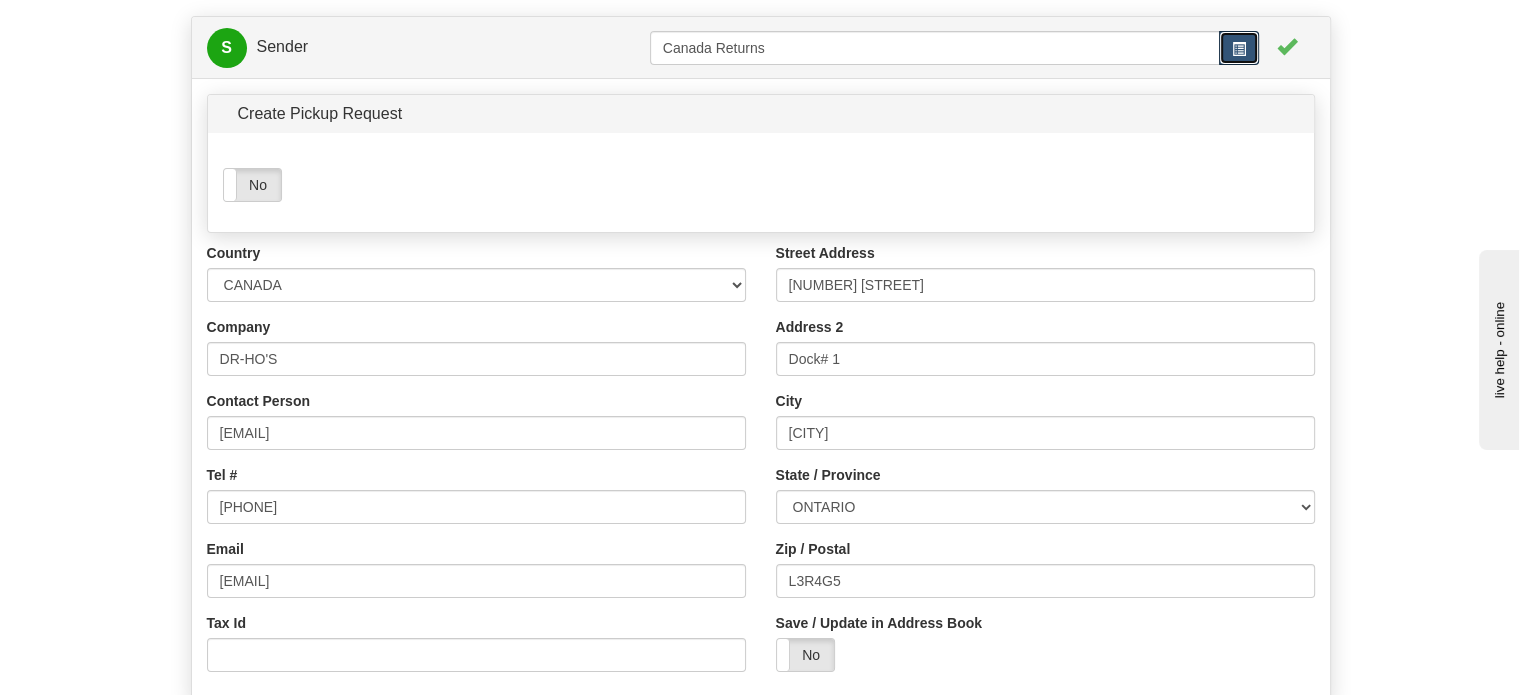 scroll, scrollTop: 200, scrollLeft: 0, axis: vertical 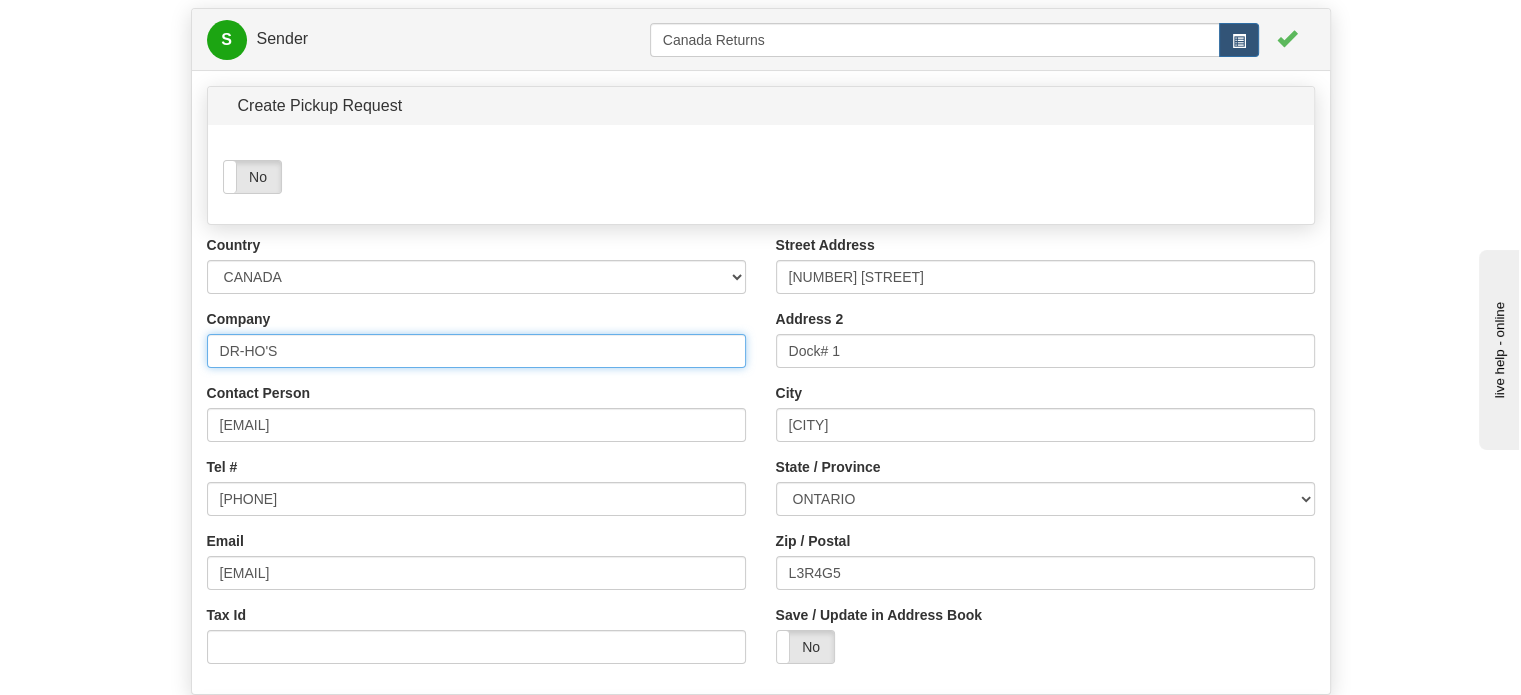 drag, startPoint x: 324, startPoint y: 397, endPoint x: 0, endPoint y: 391, distance: 324.05554 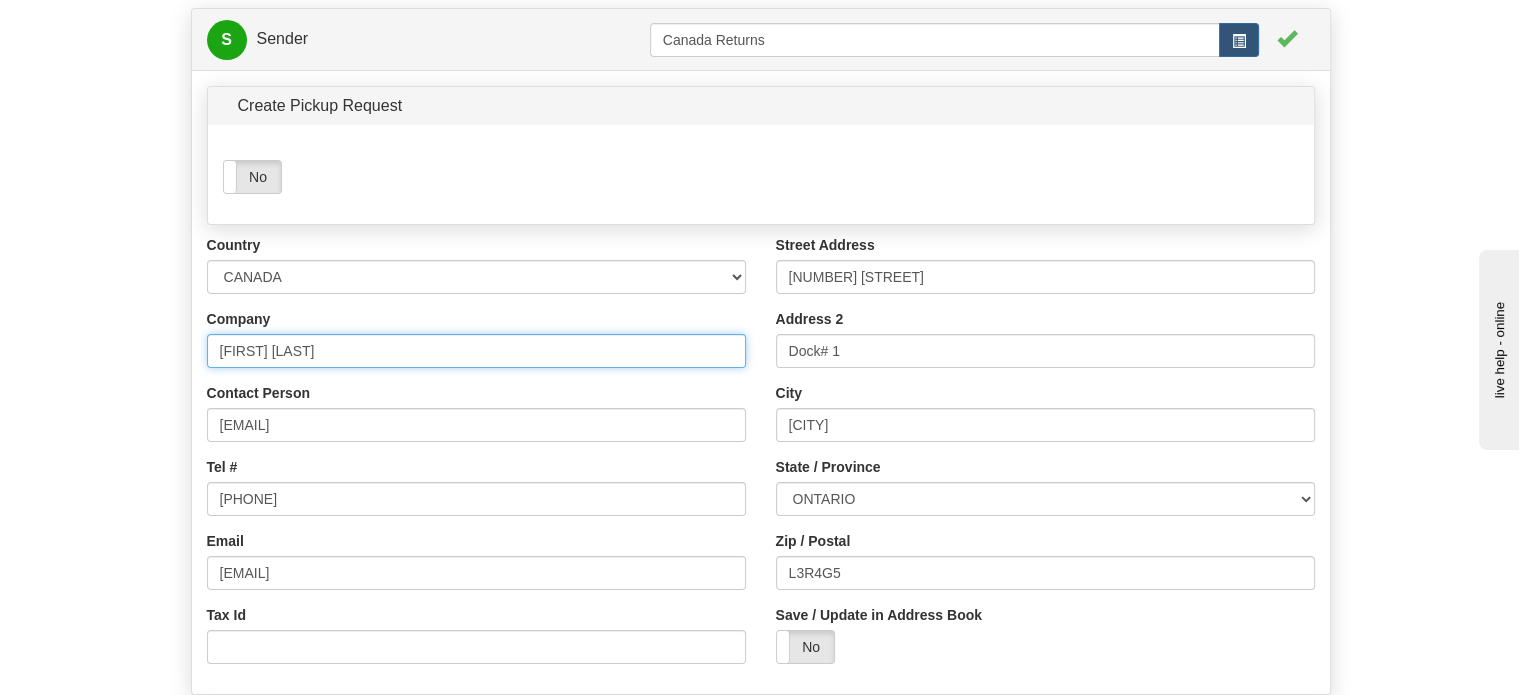 type on "[FIRST] [LAST]" 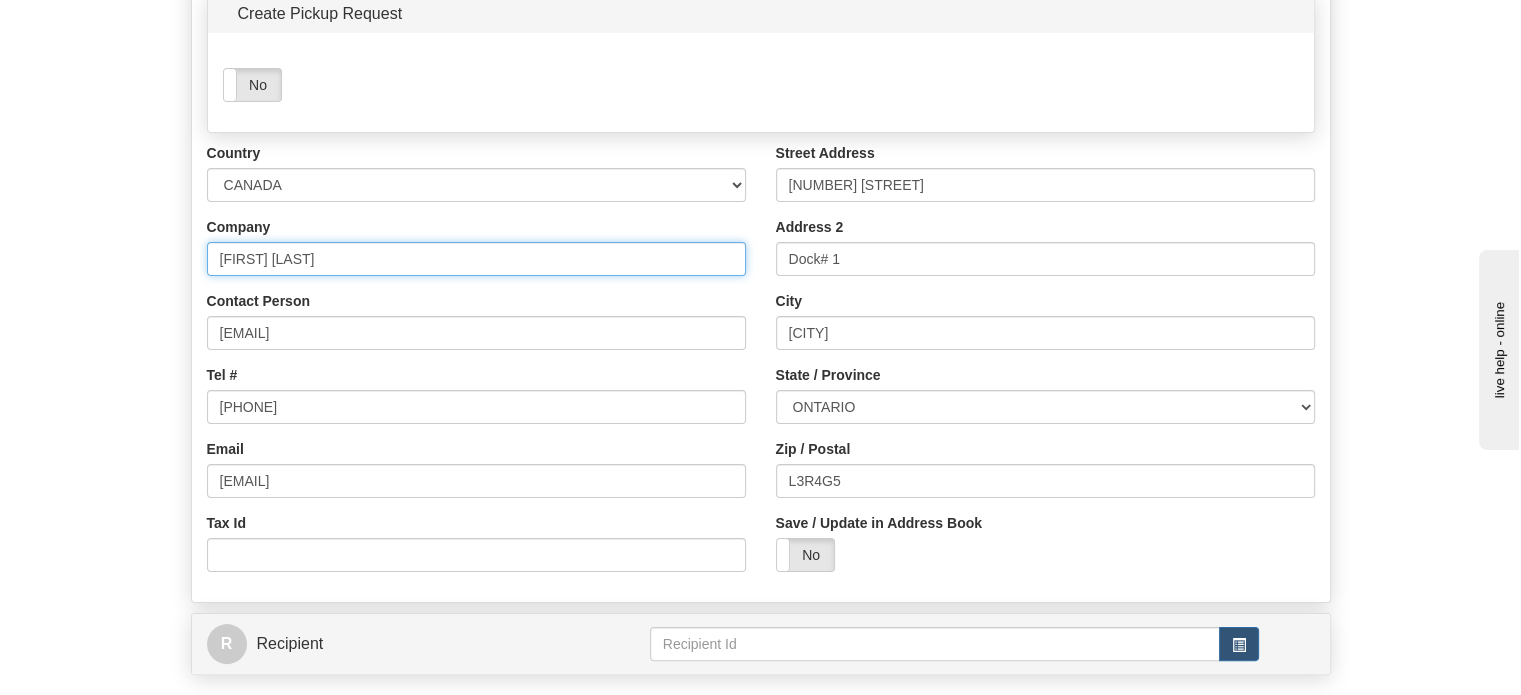 scroll, scrollTop: 300, scrollLeft: 0, axis: vertical 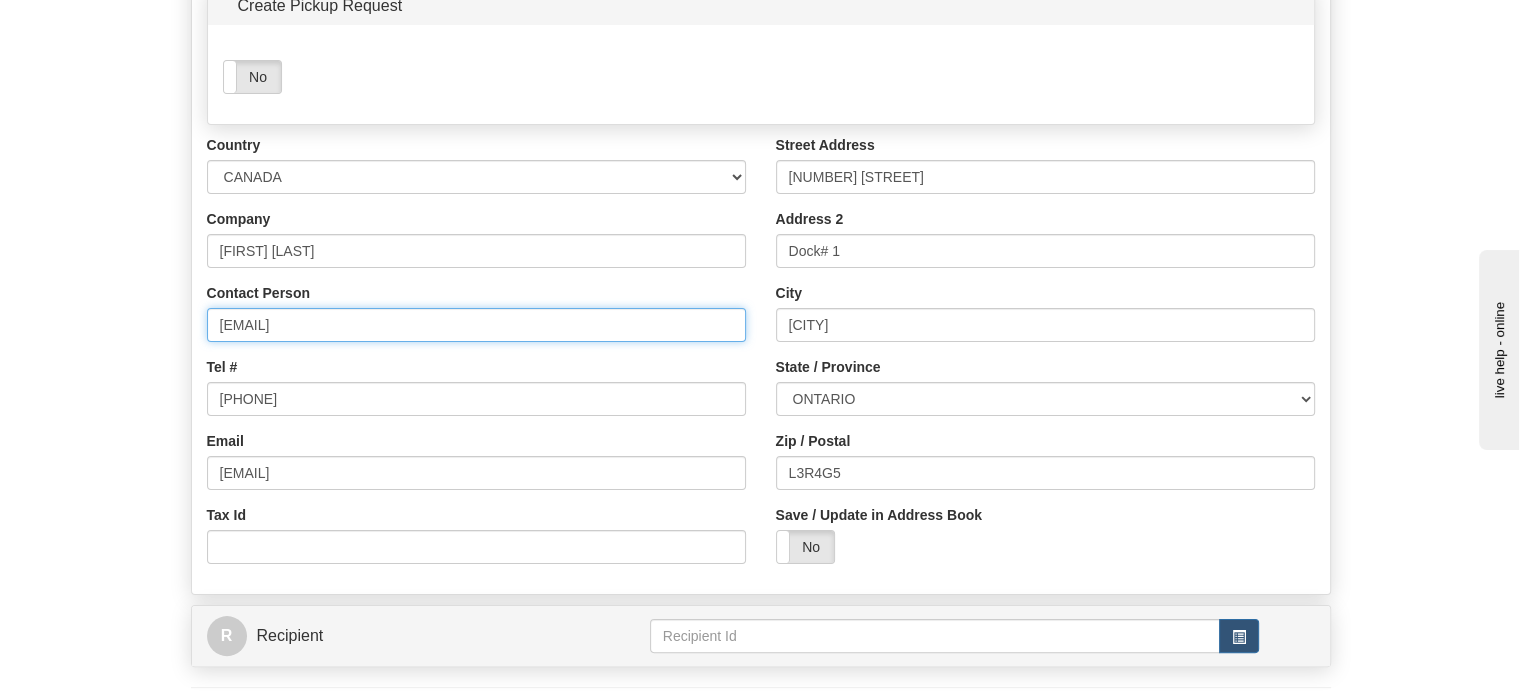 drag, startPoint x: 377, startPoint y: 367, endPoint x: 7, endPoint y: 377, distance: 370.1351 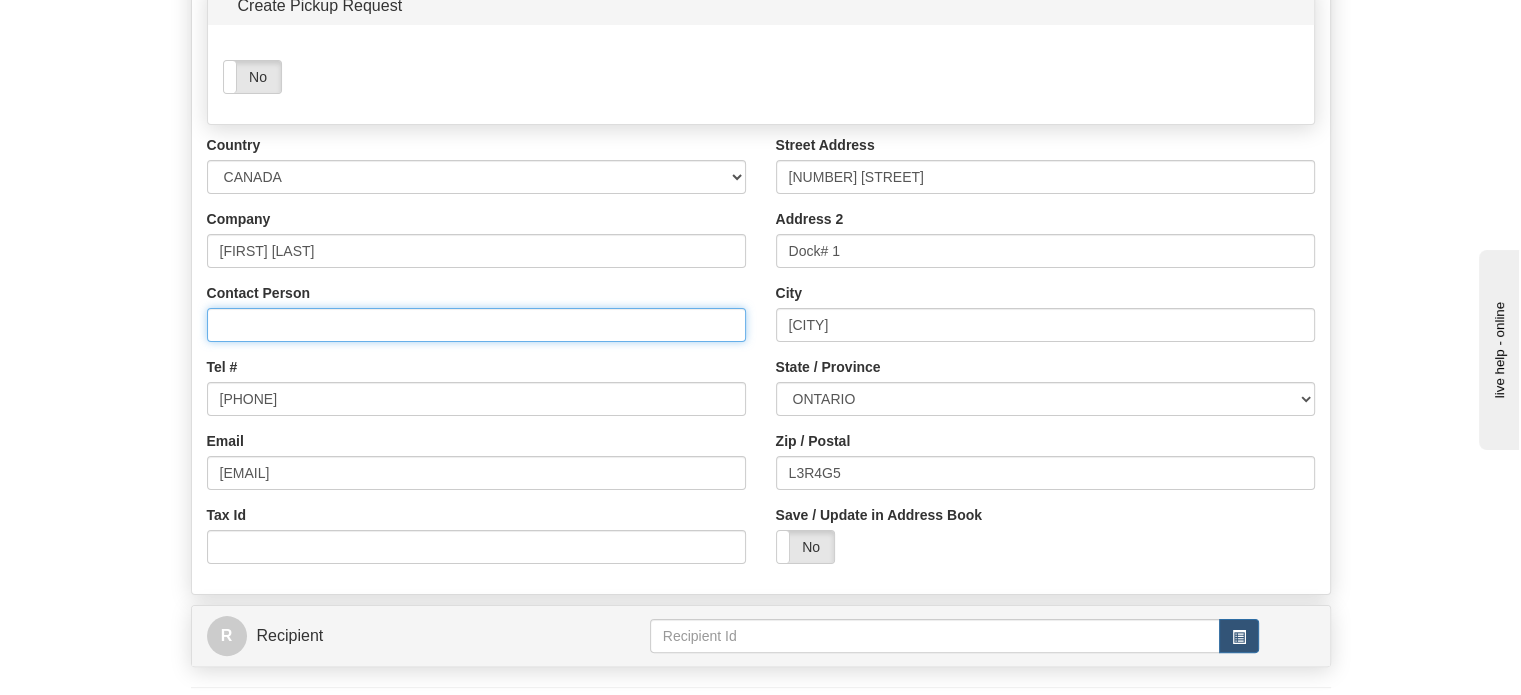 type 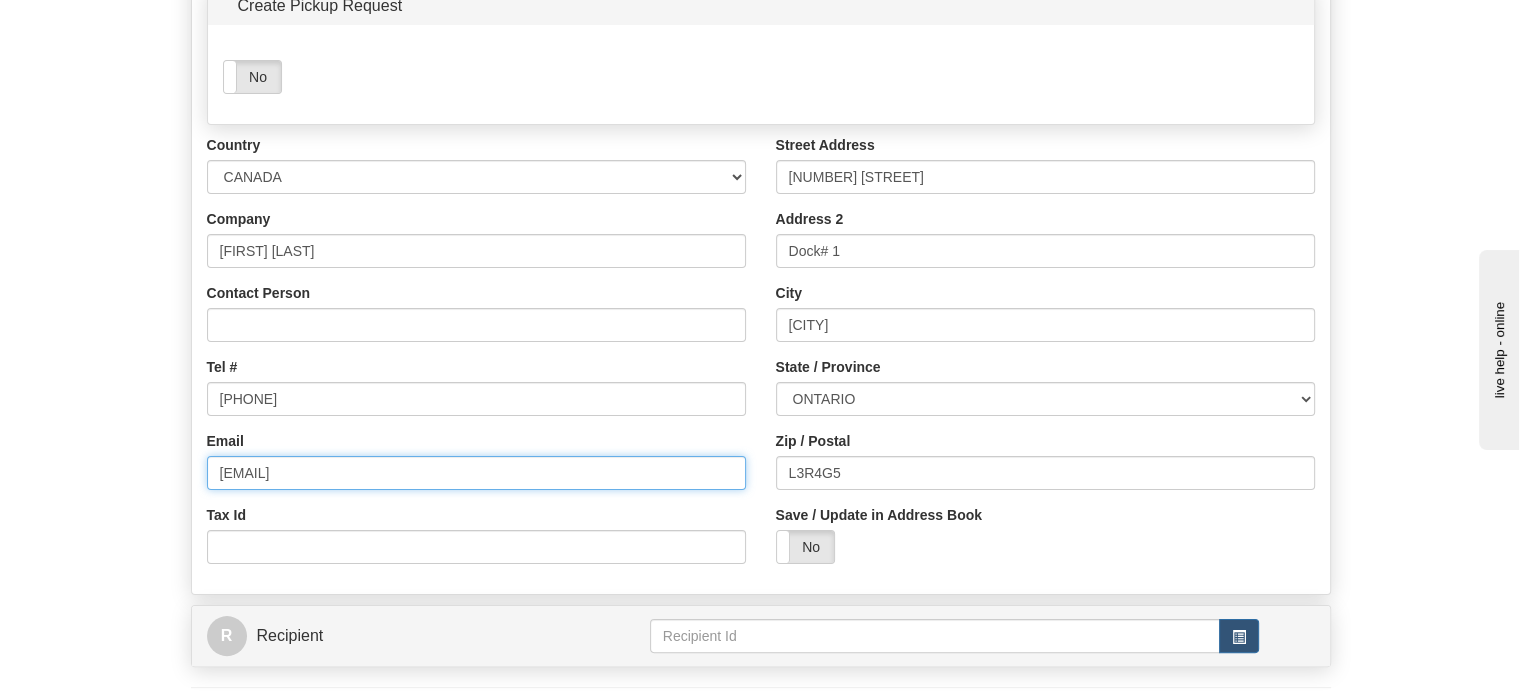 drag, startPoint x: 390, startPoint y: 519, endPoint x: 70, endPoint y: 514, distance: 320.03906 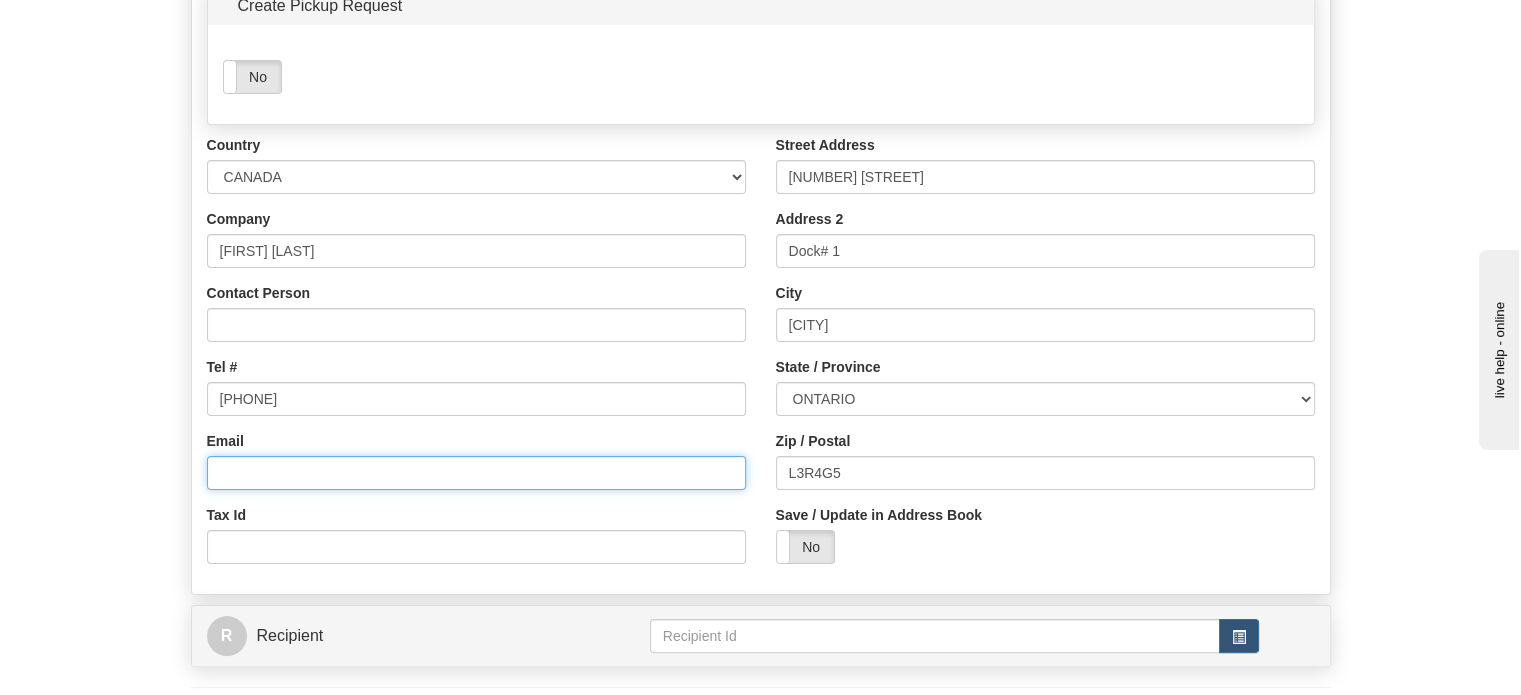 type 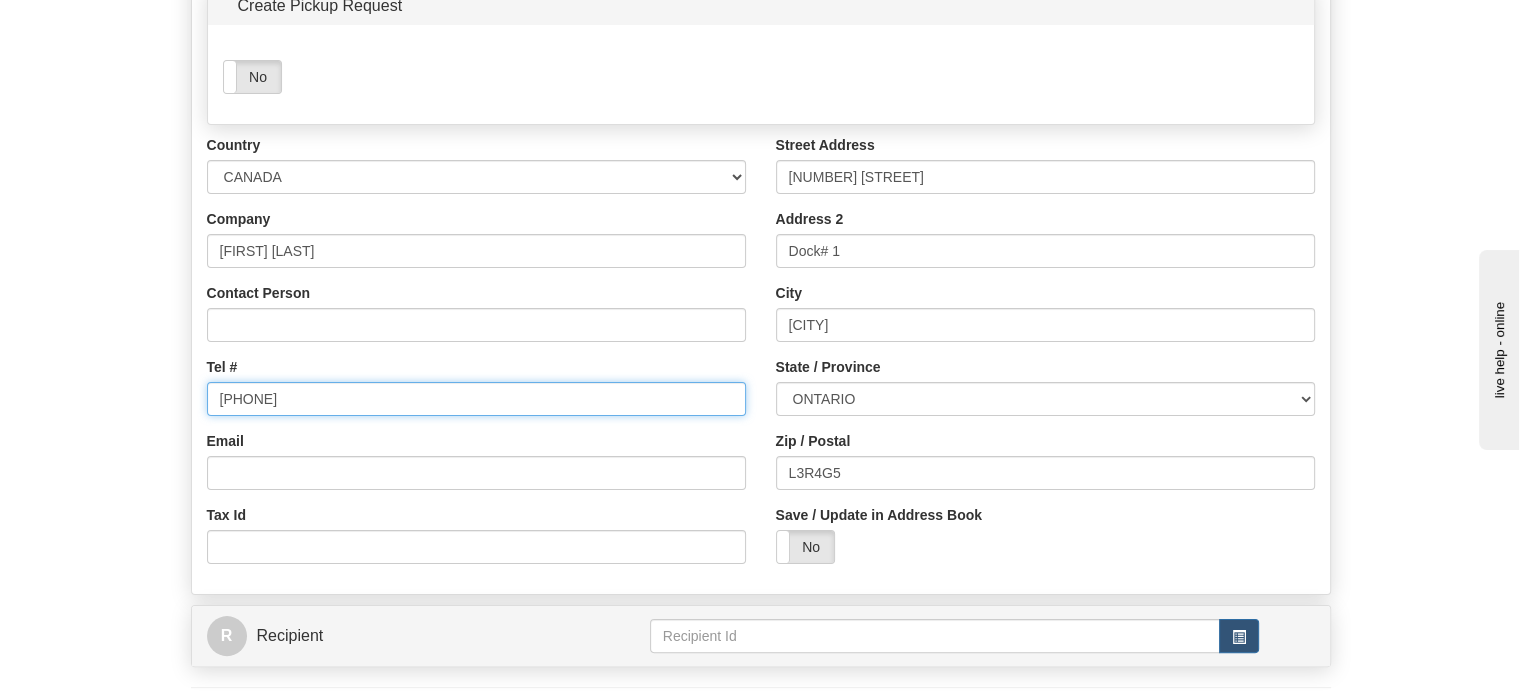 drag, startPoint x: 424, startPoint y: 431, endPoint x: 41, endPoint y: 445, distance: 383.2558 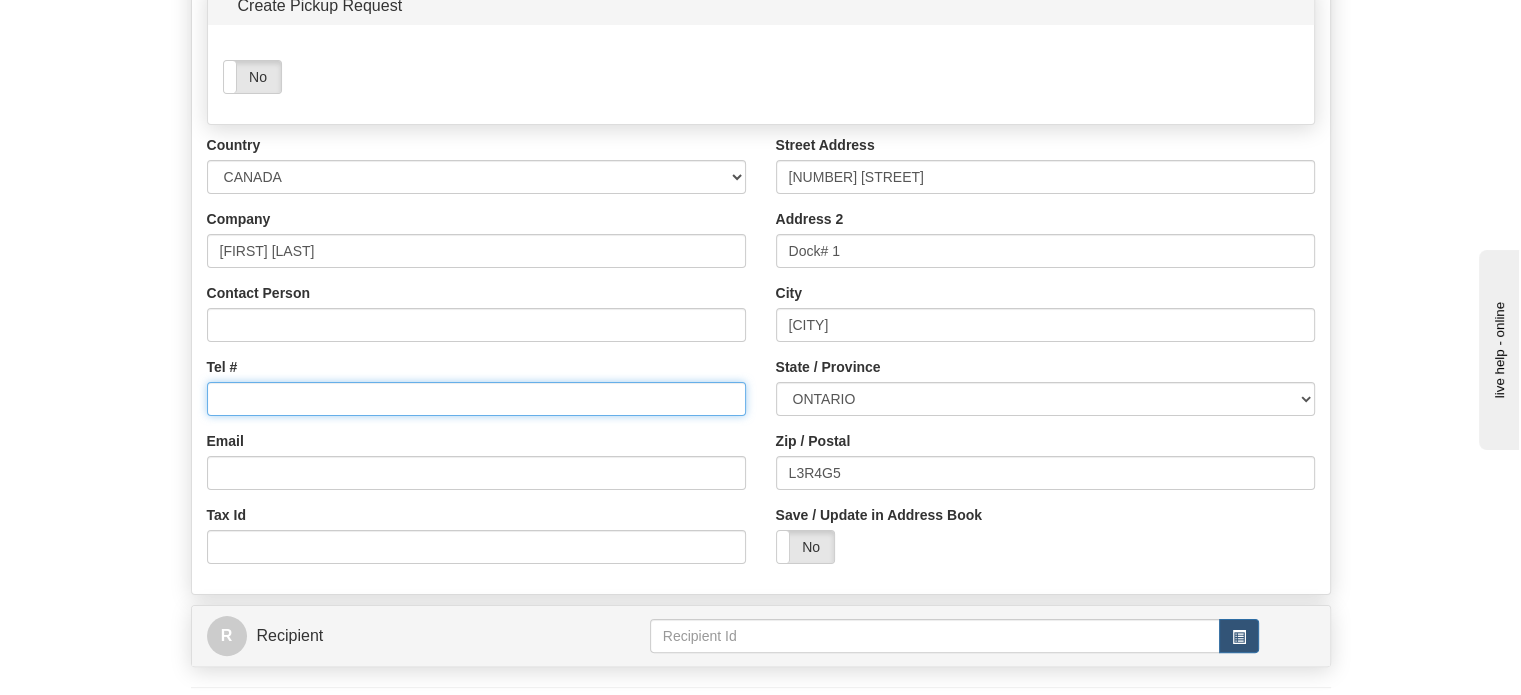 type 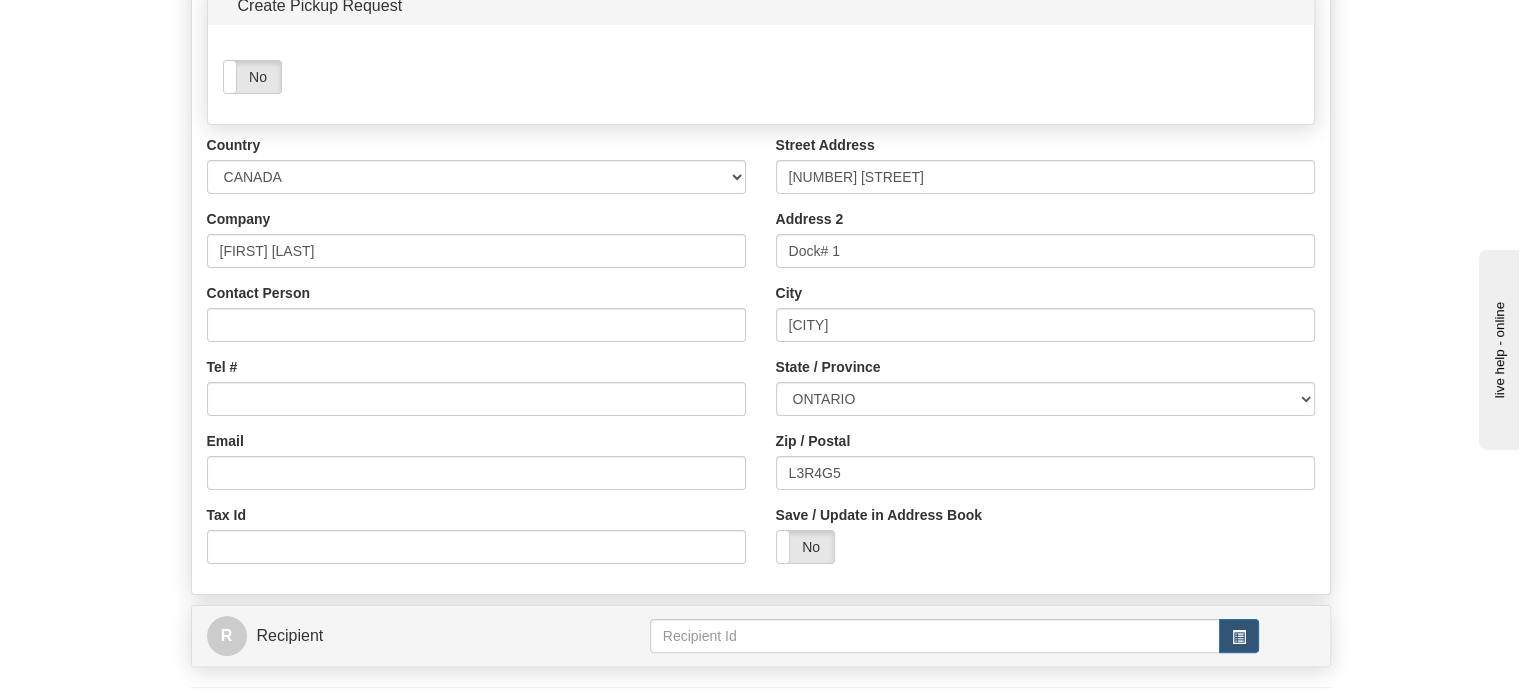 click on "Country AFGHANISTAN ALAND ISLANDS ALBANIA ALGERIA AMERICAN SAMOA ANDORRA ANGOLA ANGUILLA ANTIGUA AND BARBUDA ARGENTINA ARMENIA ARUBA AUSTRALIA AUSTRIA AZERBAIJAN AZORES BAHAMAS BAHRAIN BANGLADESH BARBADOS BELARUS BELGIUM BELIZE BENIN BERMUDA BHUTAN BOLIVIA BONAIRE, SAINT EUSTATIUS AND SABA BOSNIA BOTSWANA BOUVET ISLAND BRAZIL BRITISH INDIAN OCEAN TERRITORY BRITISH VIRGIN ISLANDS BRUNEI BULGARIA BURKINA FASO BURUNDI CAMBODIA CAMEROON CANADA CANARY ISLANDS CAPE VERDE CAYMAN ISLANDS CENTRAL AFRICAN REPUBLIC CHAD CHILE CHINA CHRISTMAS ISLAND COCOS (KEELING) ISLANDS COLOMBIA COMOROS CONGO CONGO, DEMOCRATIC REPUBLIC OF COOK ISLANDS COSTA RICA CROATIA CURAÇAO CYPRUS CZECH REPUBLIC DENMARK DJIBOUTI DOMINICA DOMINICAN REPUBLIC EAST TIMOR ECUADOR EGYPT EL SALVADOR EQUATORIAL GUINEA ERITREA ESTONIA" at bounding box center (476, 357) 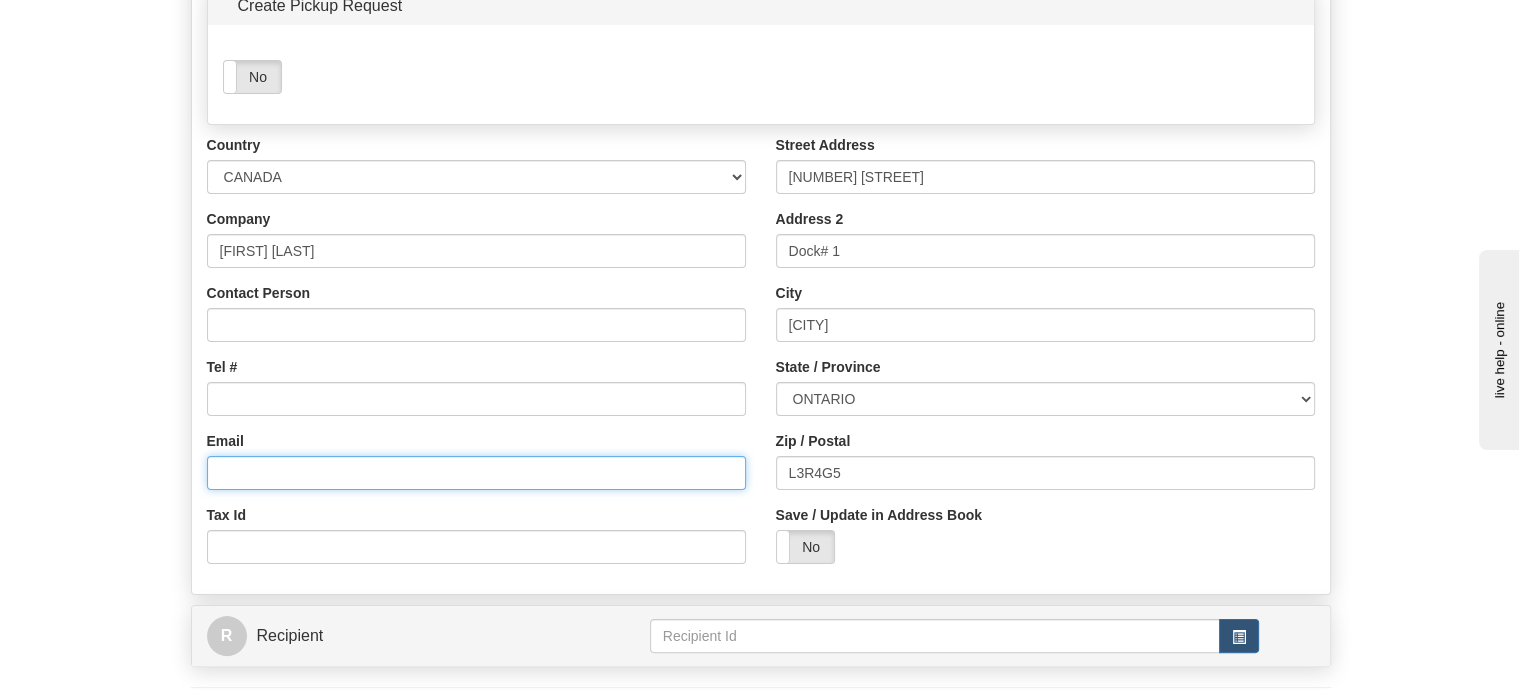 click on "Email" at bounding box center (476, 473) 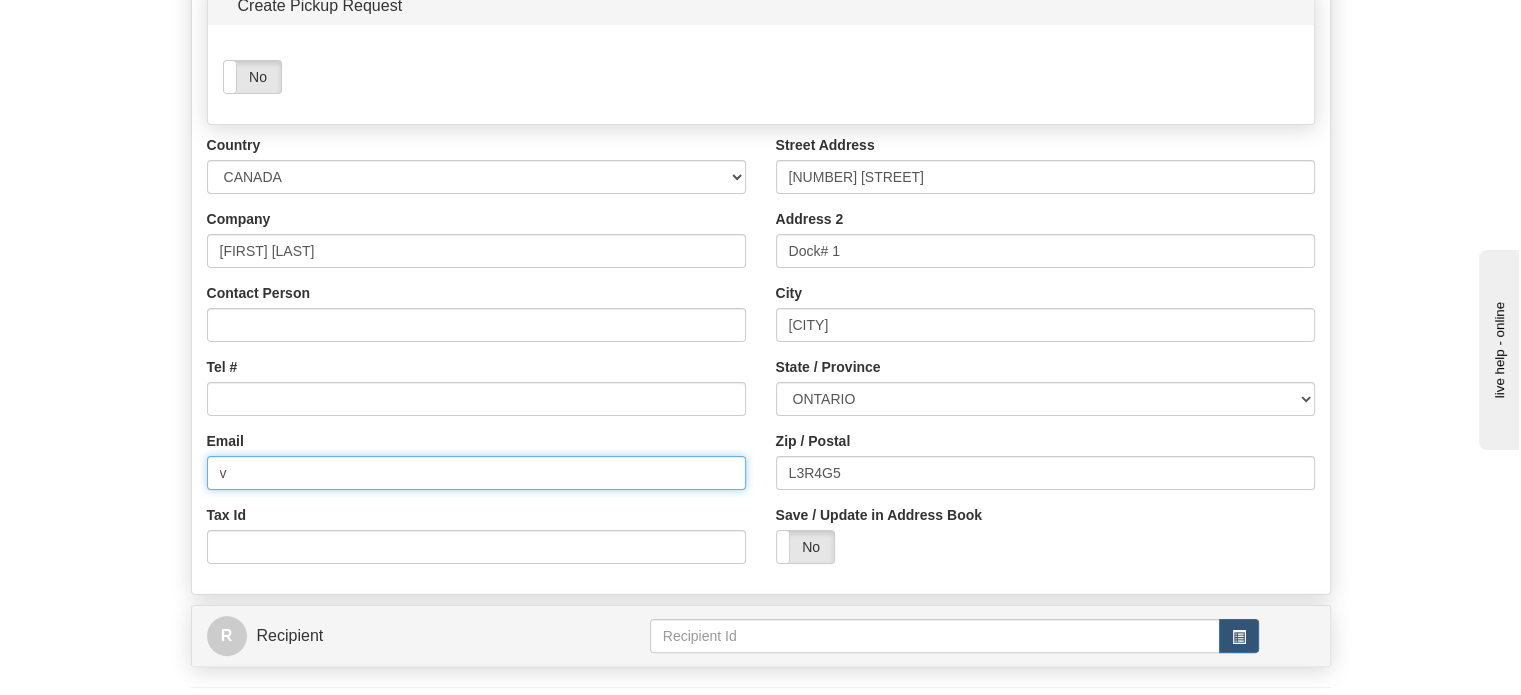 drag, startPoint x: 350, startPoint y: 522, endPoint x: 20, endPoint y: 525, distance: 330.01364 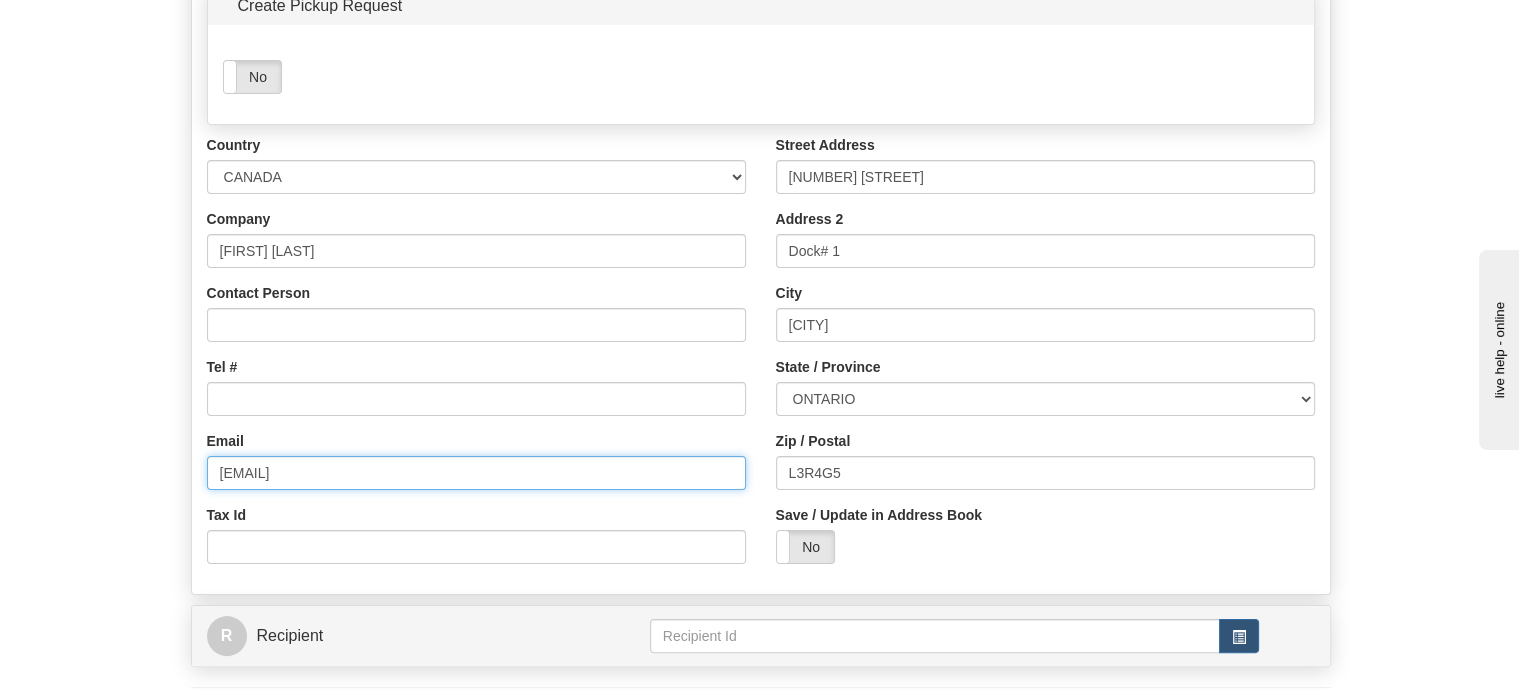 type on "[EMAIL]" 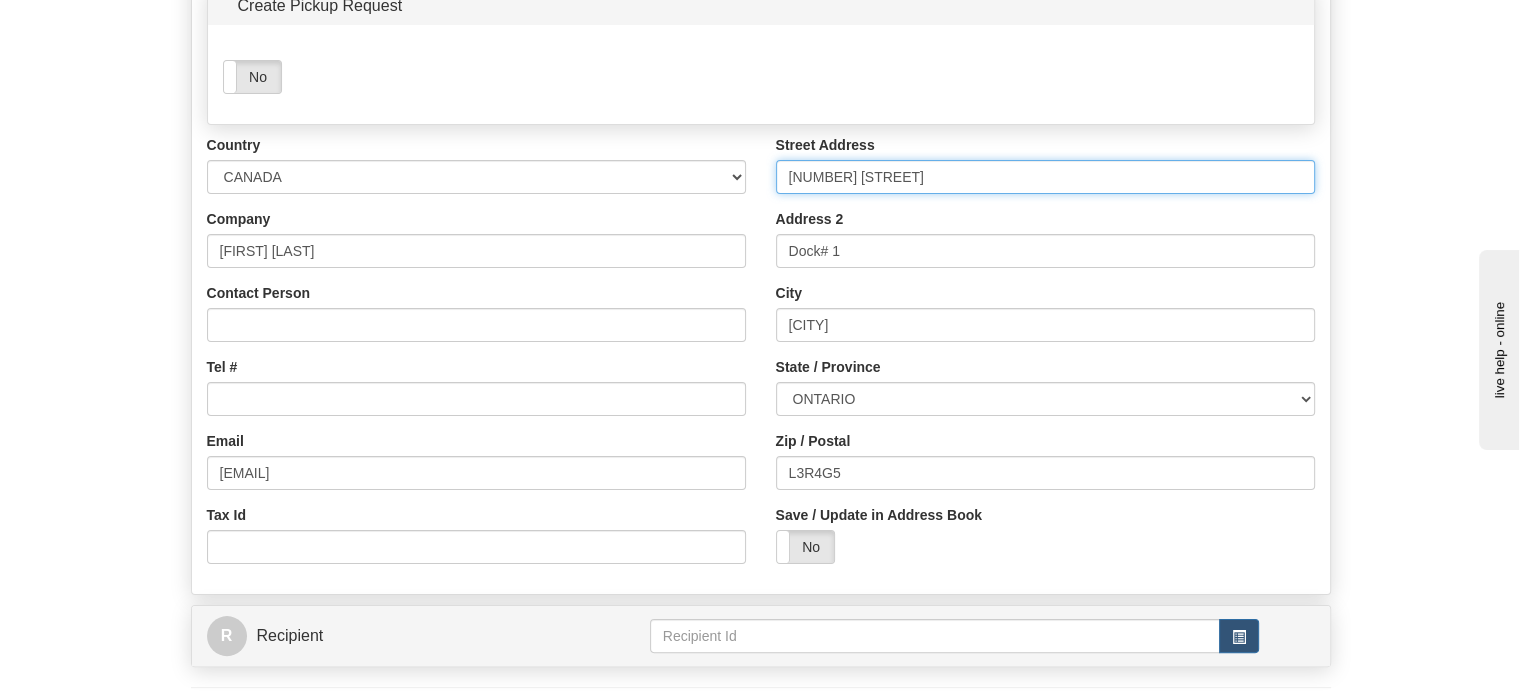 drag, startPoint x: 985, startPoint y: 237, endPoint x: 591, endPoint y: 231, distance: 394.0457 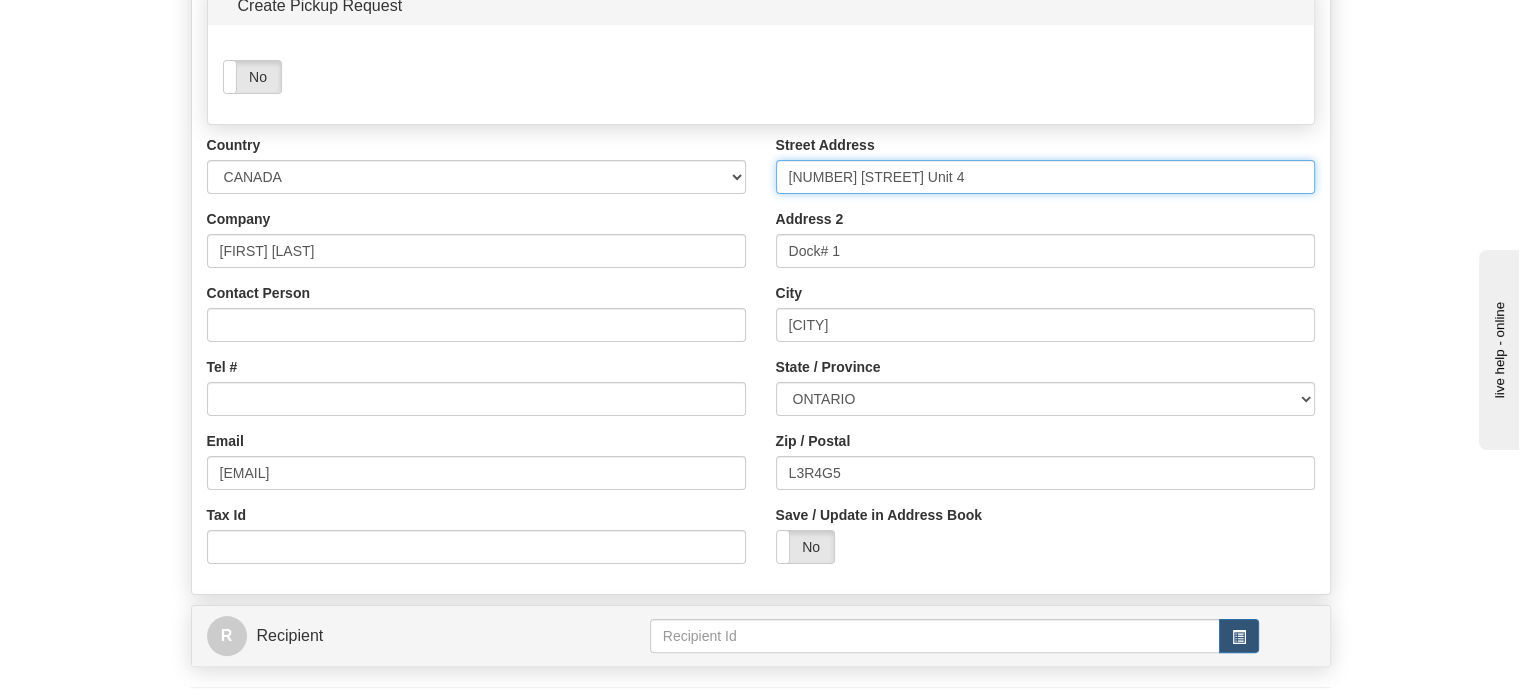 type on "[NUMBER] [STREET] Unit 4" 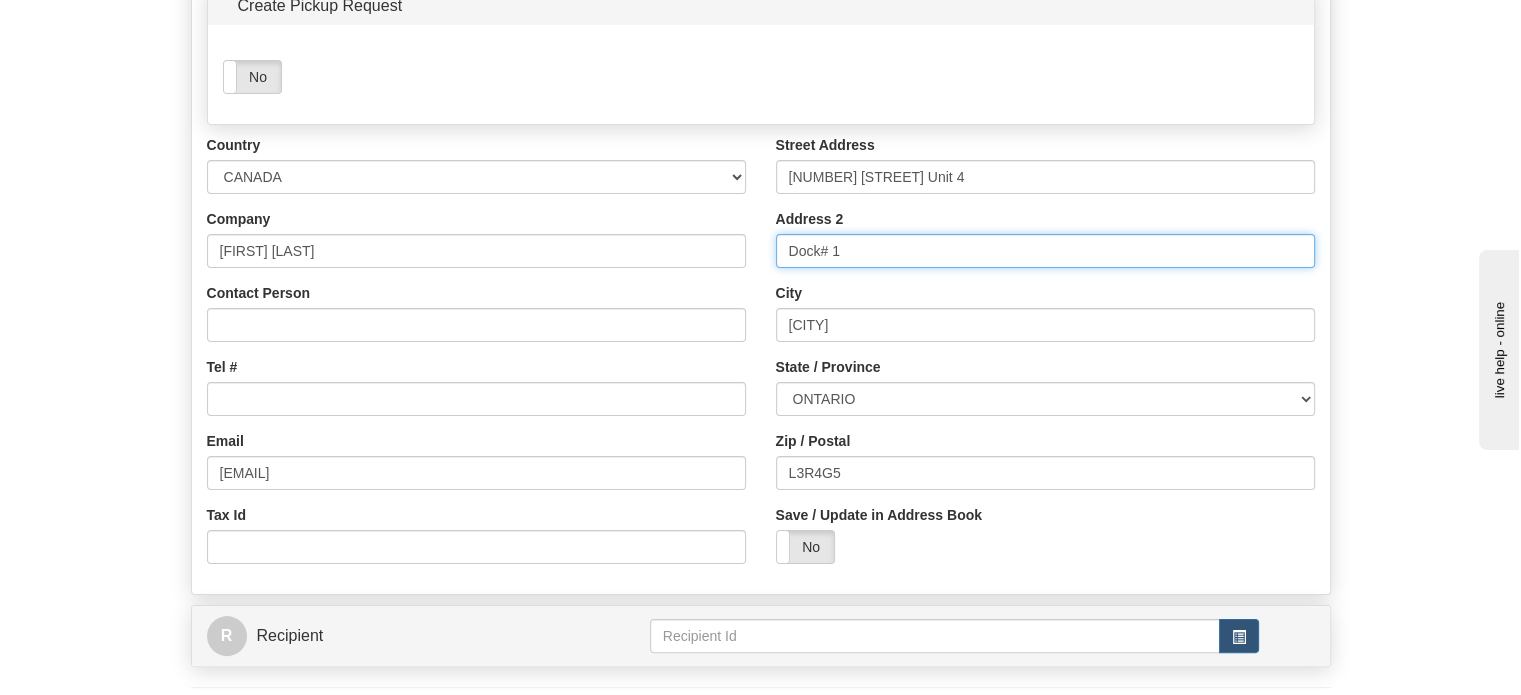 drag, startPoint x: 836, startPoint y: 310, endPoint x: 491, endPoint y: 310, distance: 345 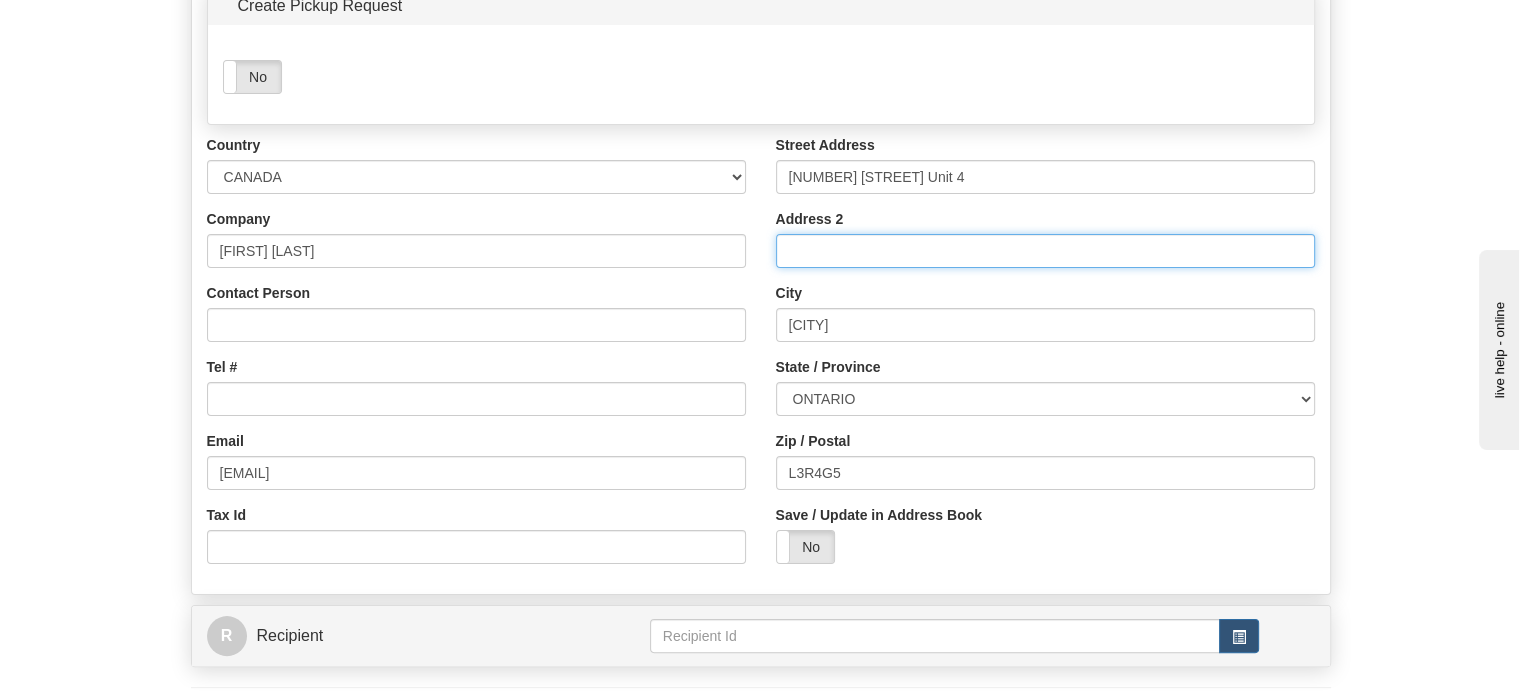 type 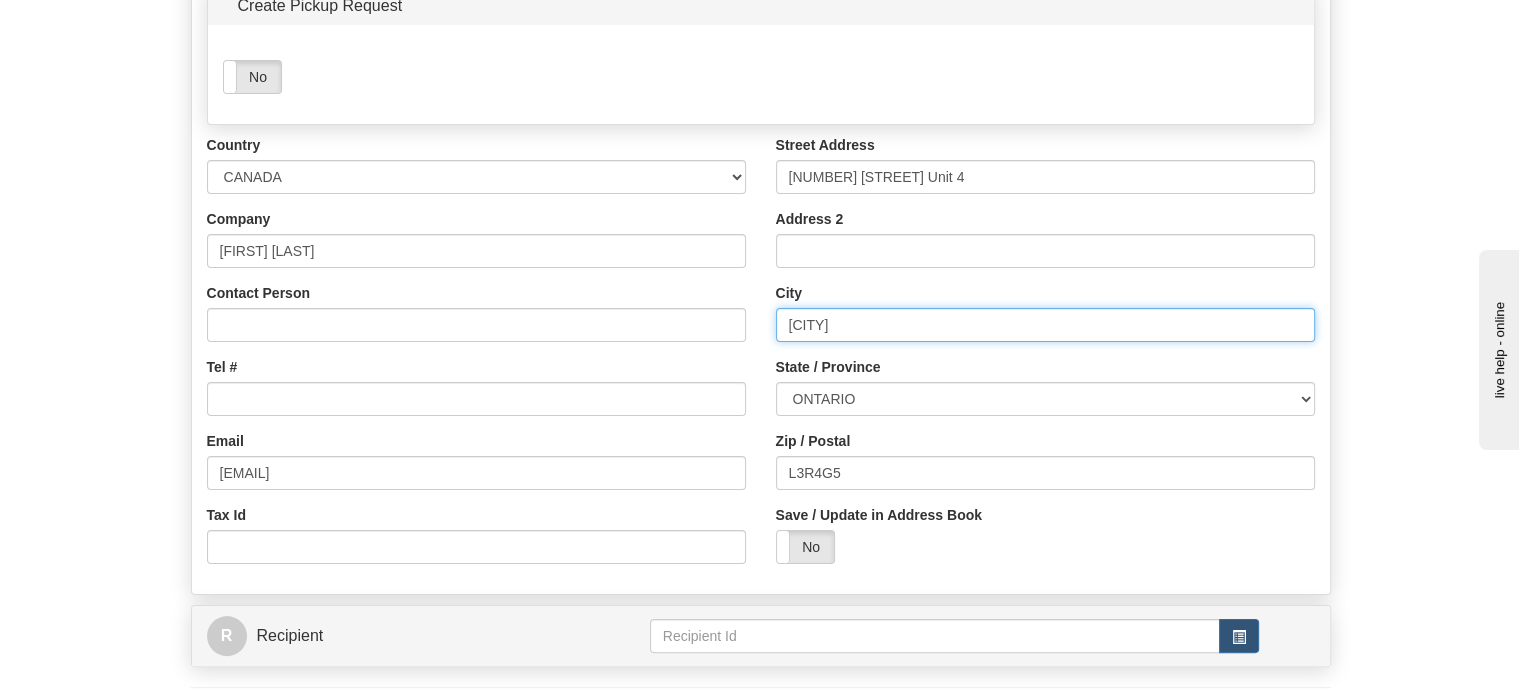 drag, startPoint x: 889, startPoint y: 366, endPoint x: 386, endPoint y: 366, distance: 503 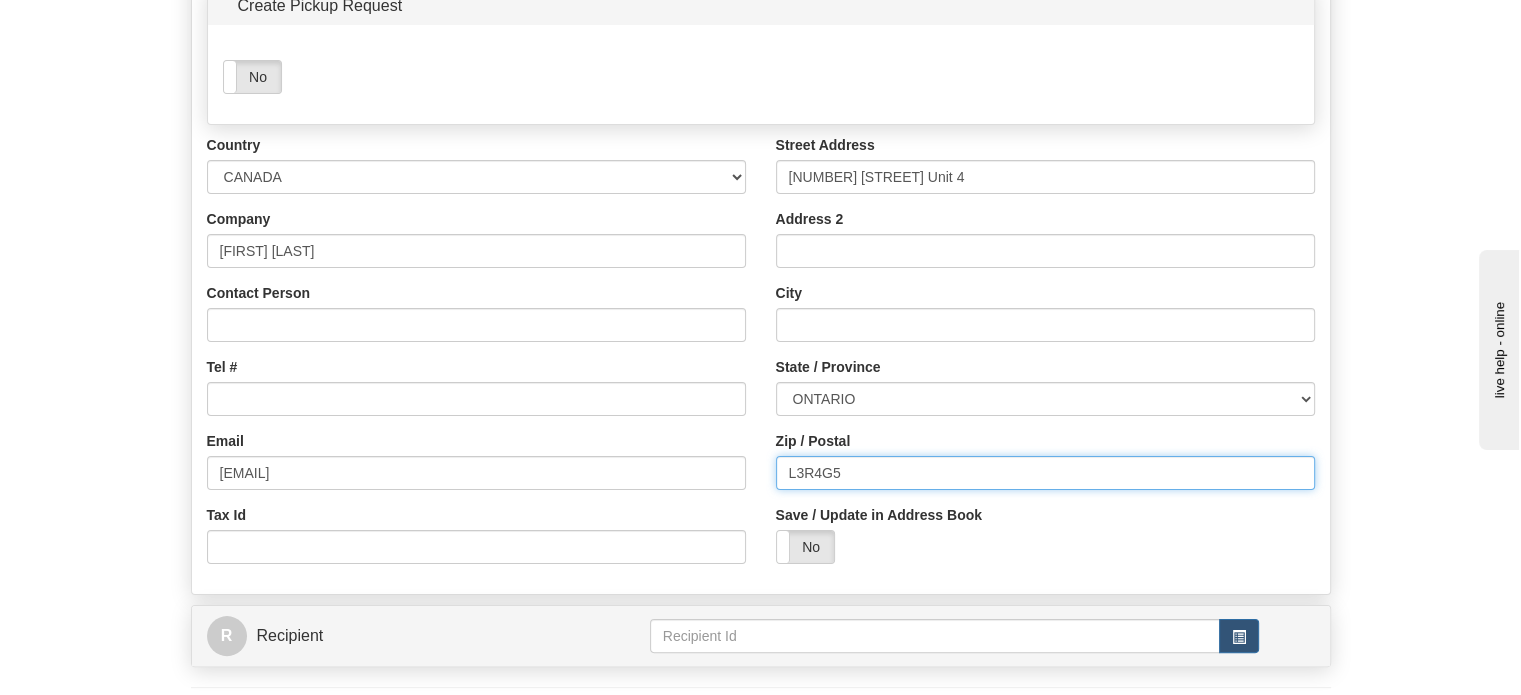 drag, startPoint x: 852, startPoint y: 506, endPoint x: 533, endPoint y: 507, distance: 319.00156 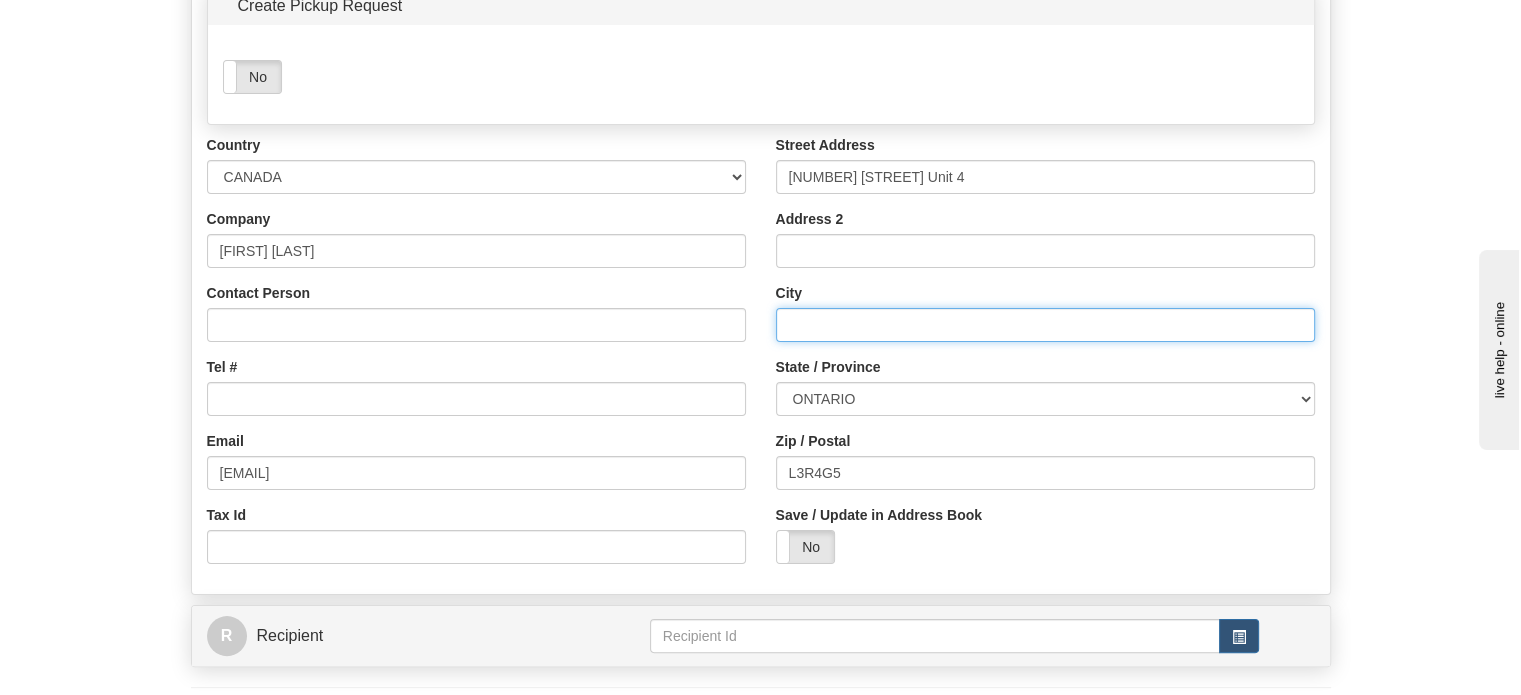 click on "City" at bounding box center [1045, 325] 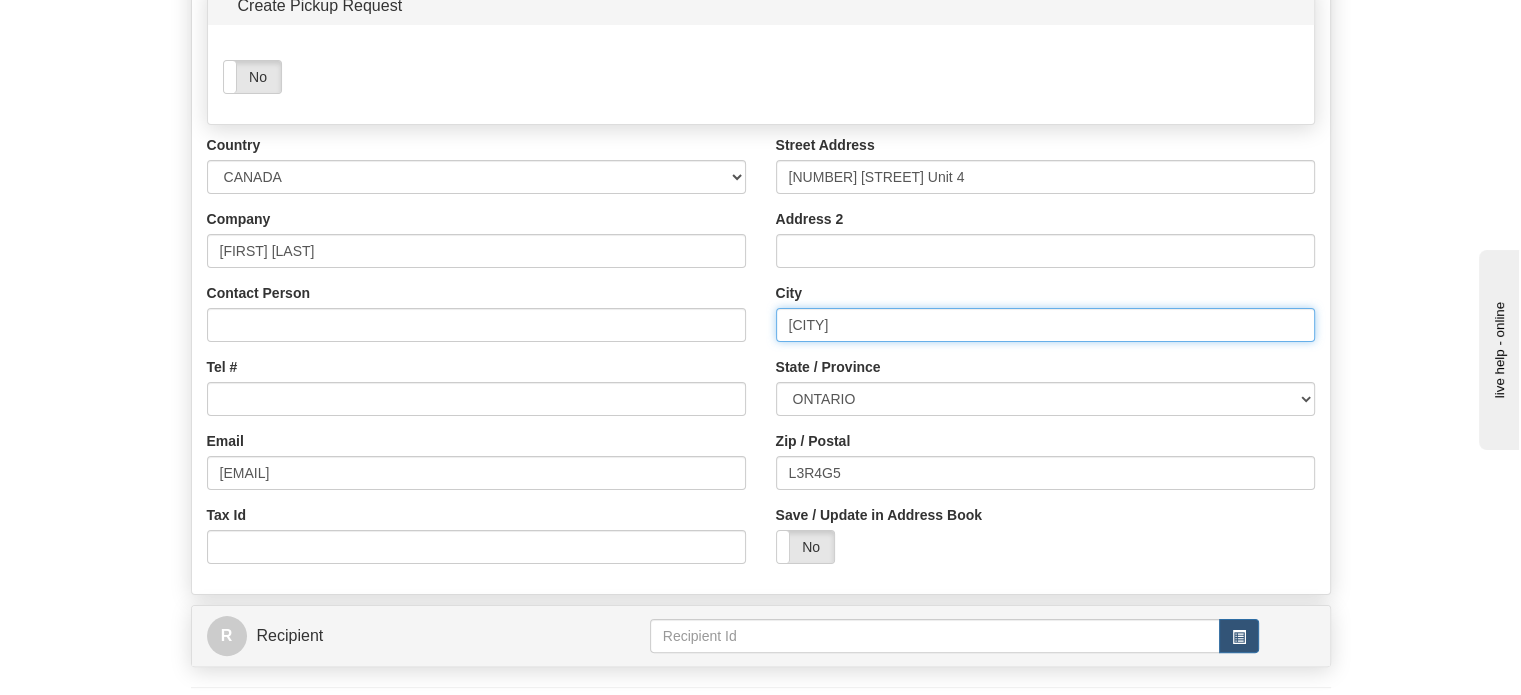 type on "[CITY]" 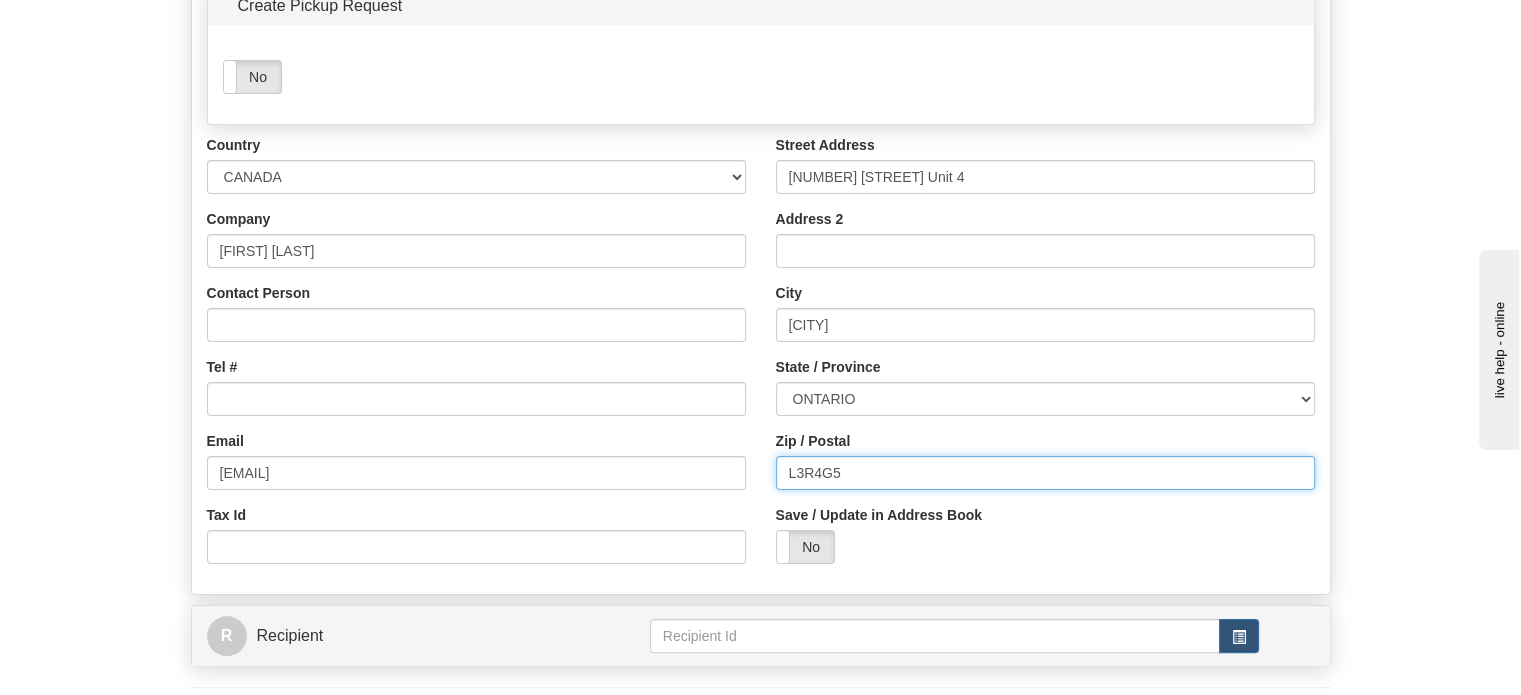 drag, startPoint x: 911, startPoint y: 522, endPoint x: 535, endPoint y: 513, distance: 376.1077 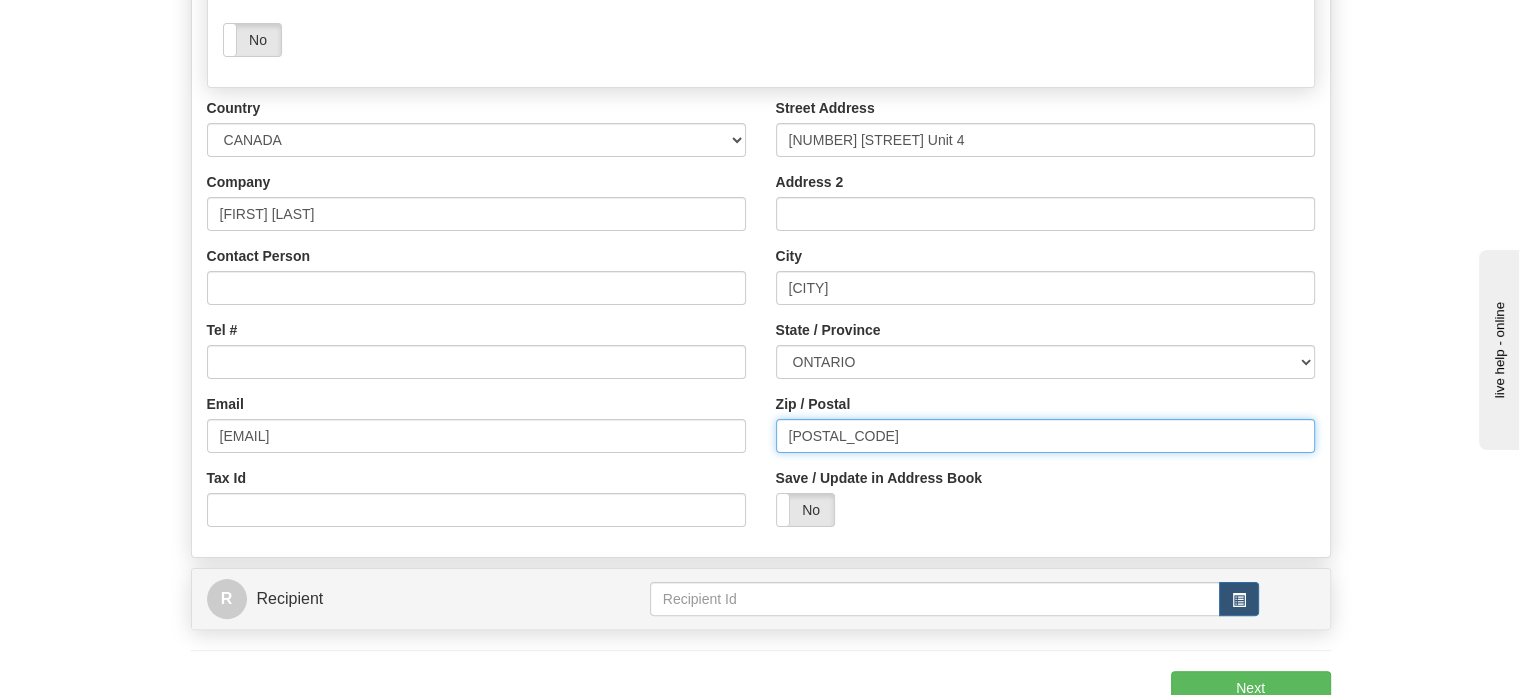 scroll, scrollTop: 400, scrollLeft: 0, axis: vertical 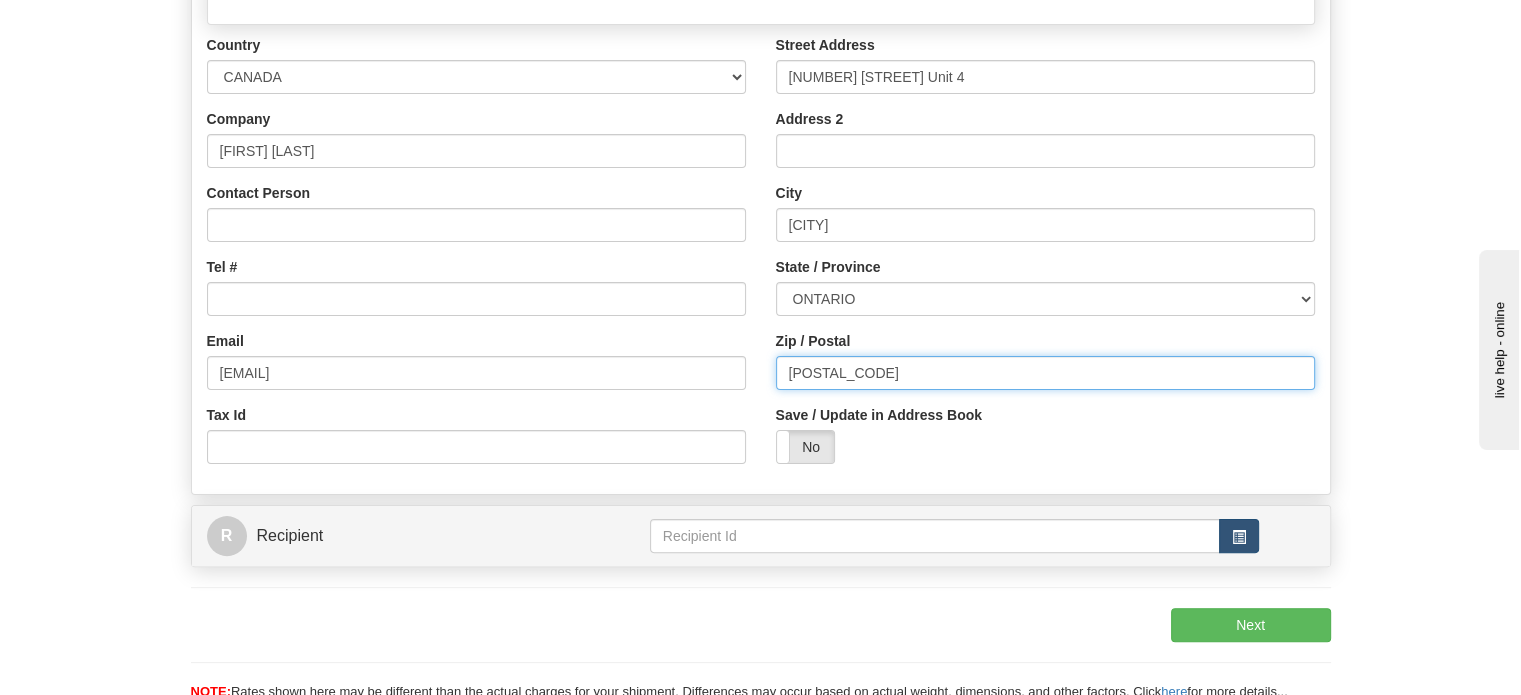 type on "[POSTAL_CODE]" 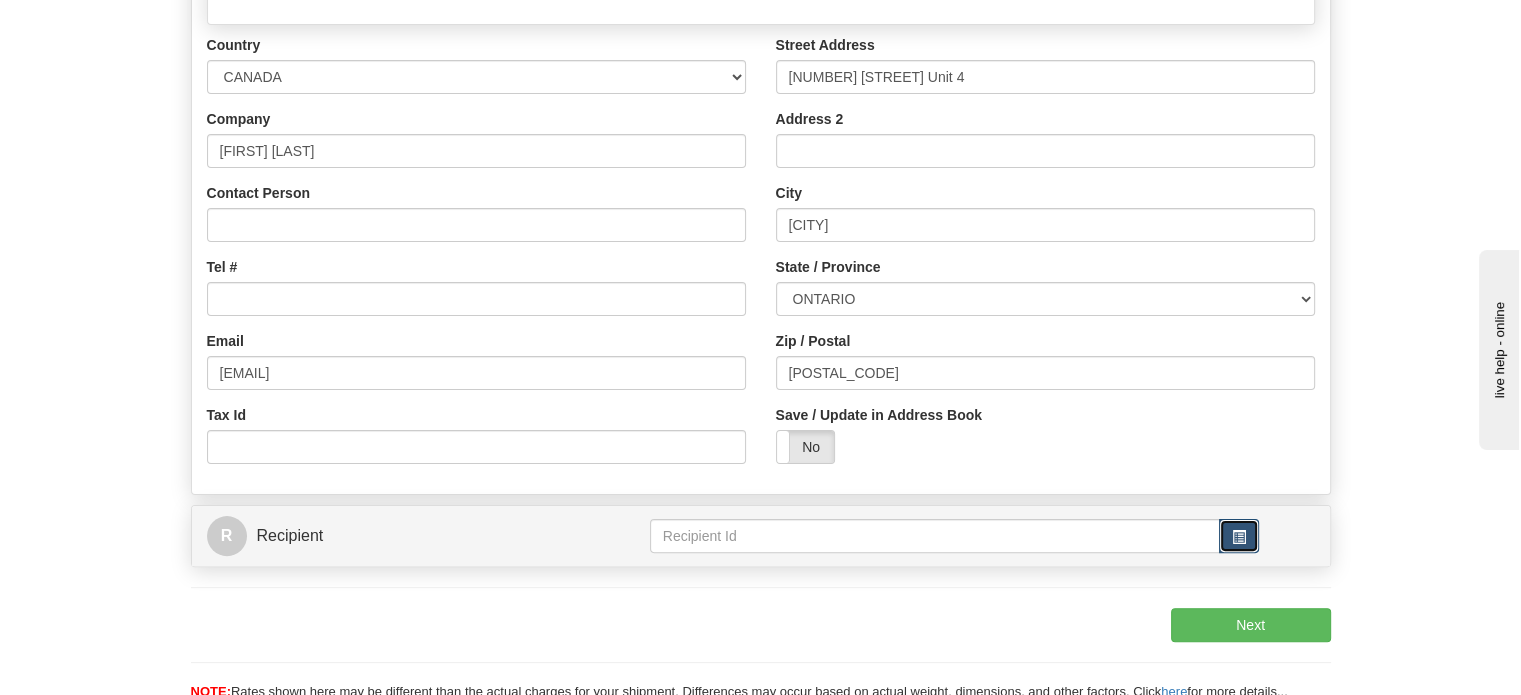 click at bounding box center (1239, 536) 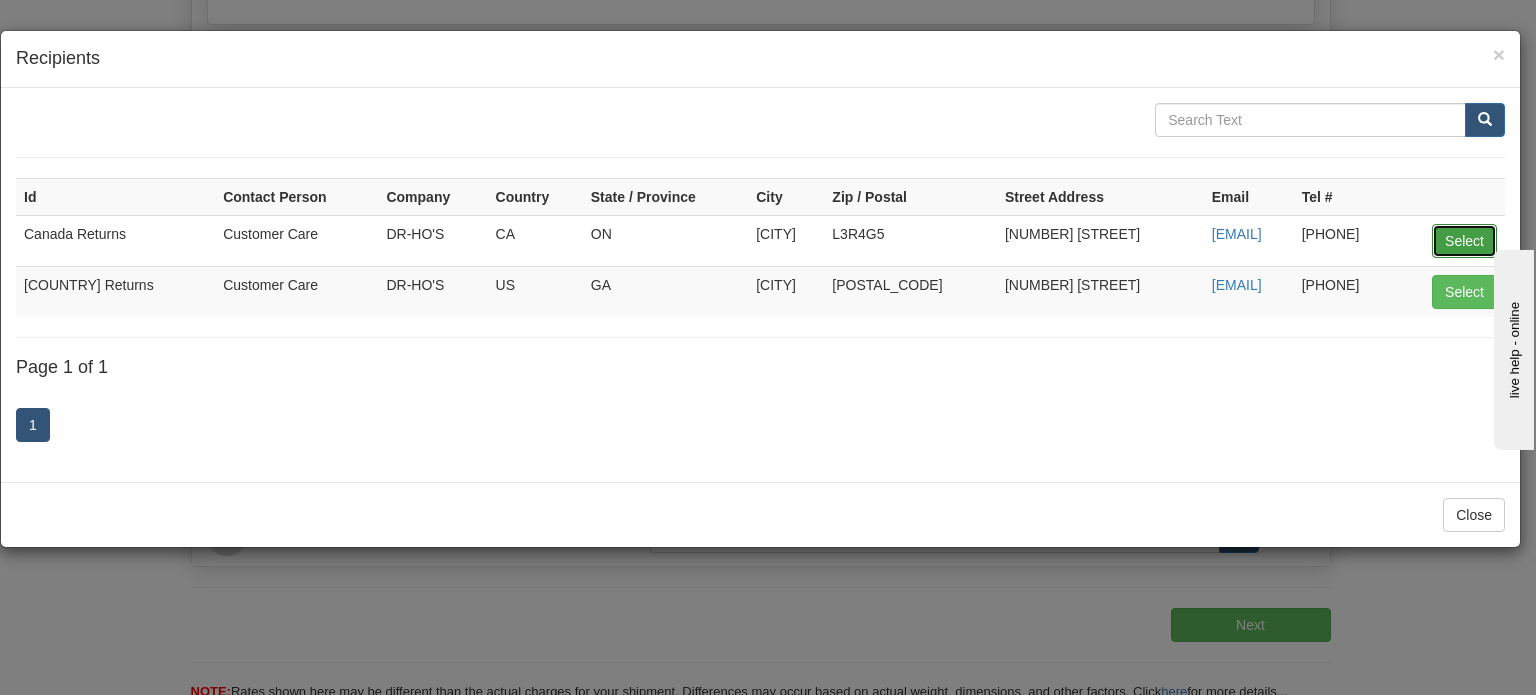 click on "Select" at bounding box center (1464, 241) 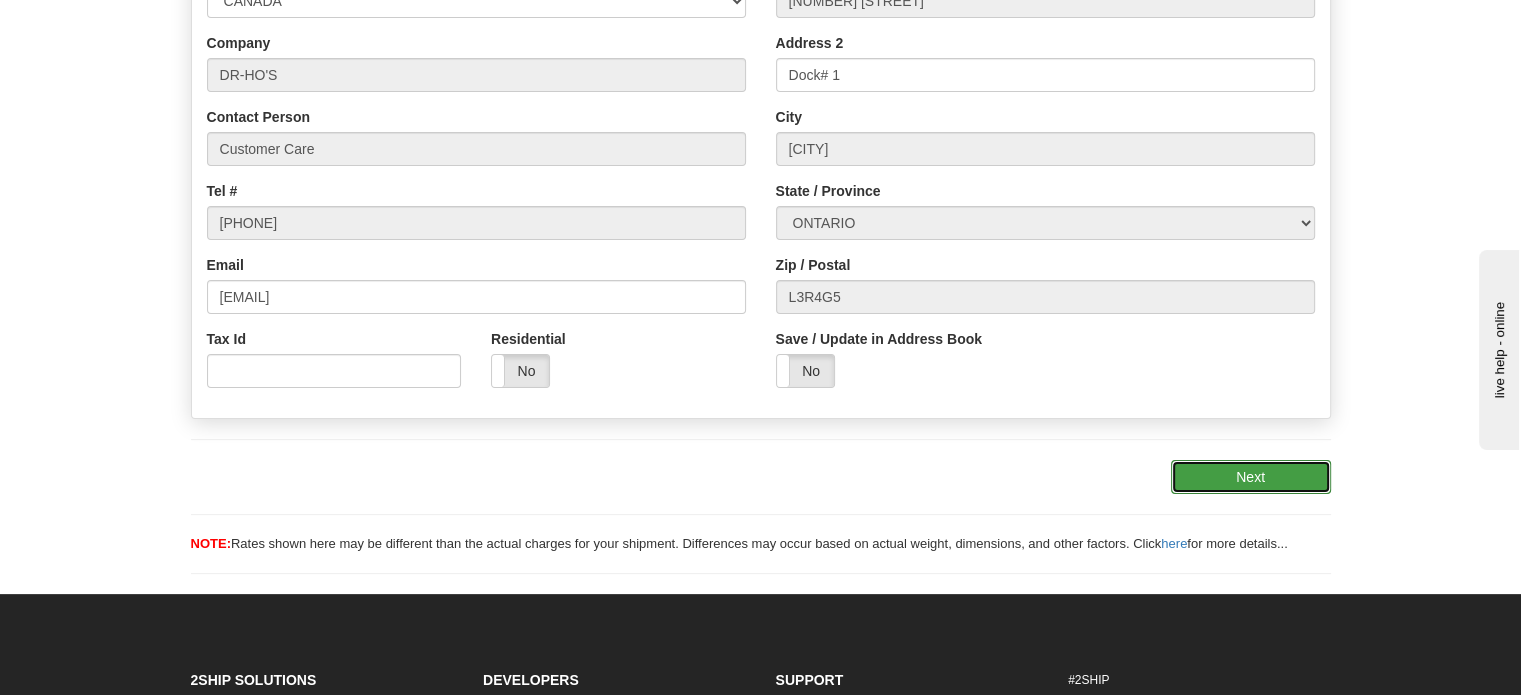 click on "Next" at bounding box center (1251, 477) 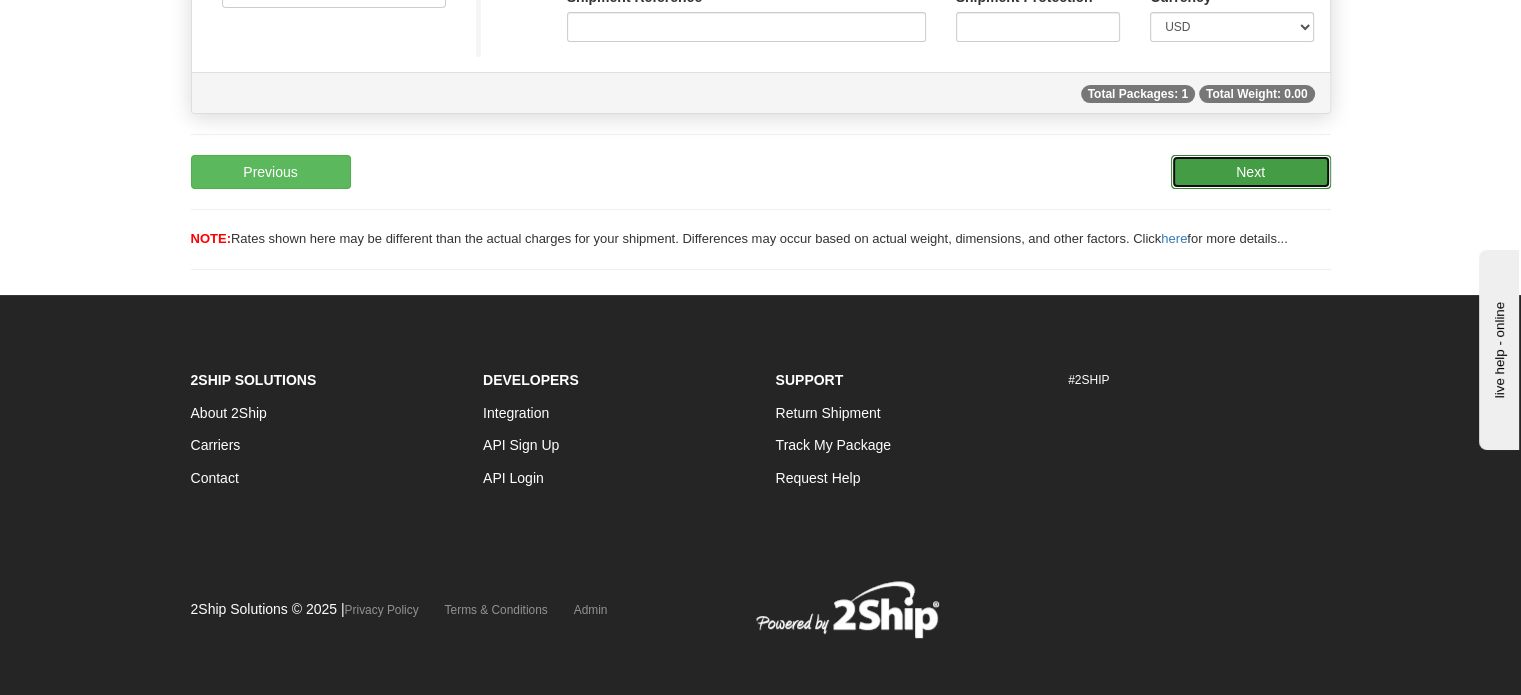 scroll, scrollTop: 94, scrollLeft: 0, axis: vertical 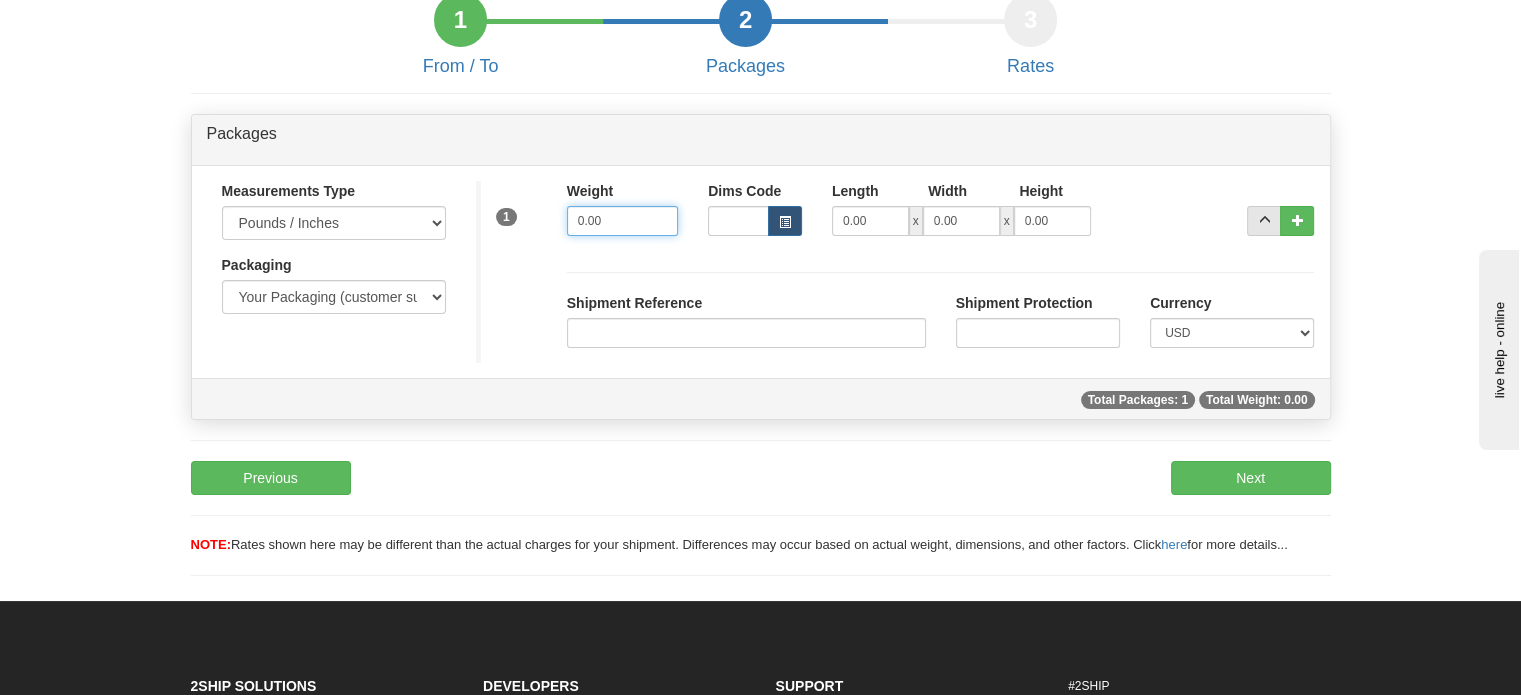 drag, startPoint x: 616, startPoint y: 272, endPoint x: 237, endPoint y: 270, distance: 379.00528 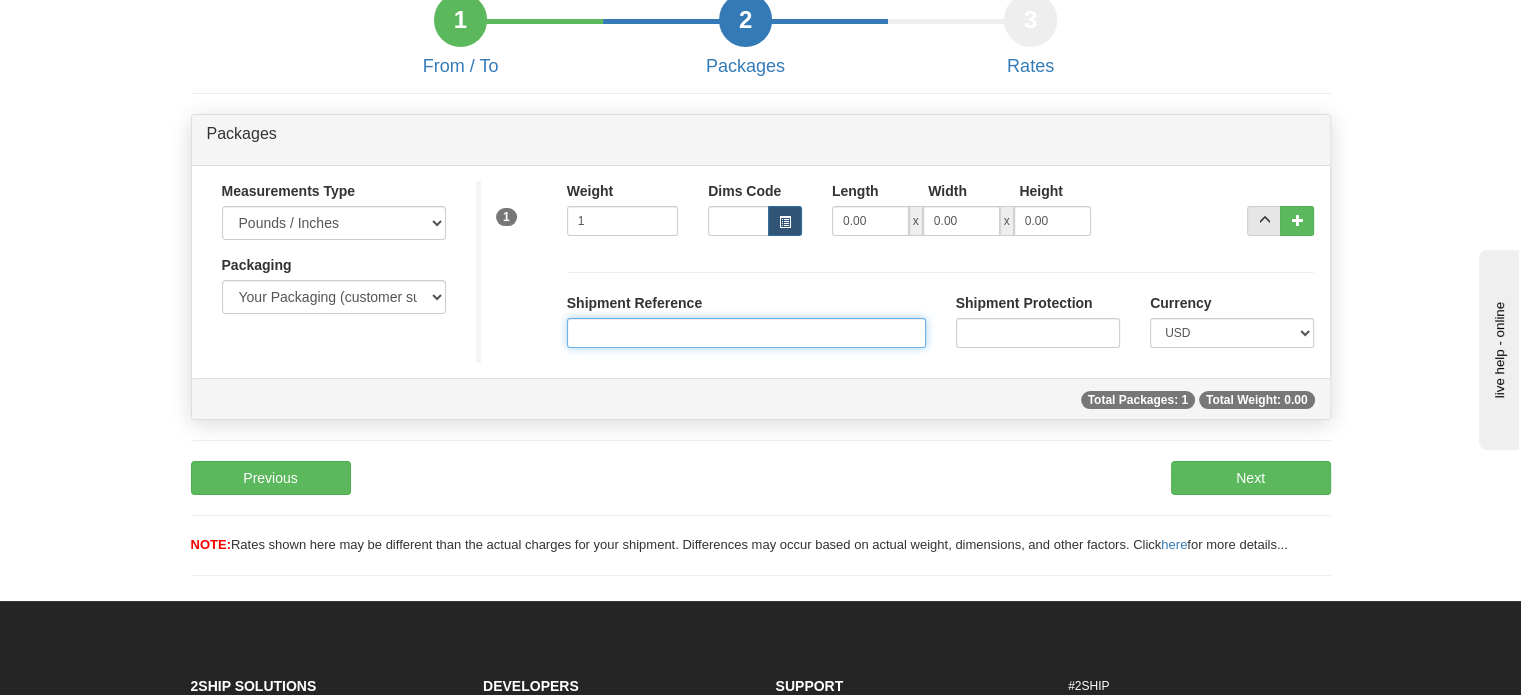 type on "1.00" 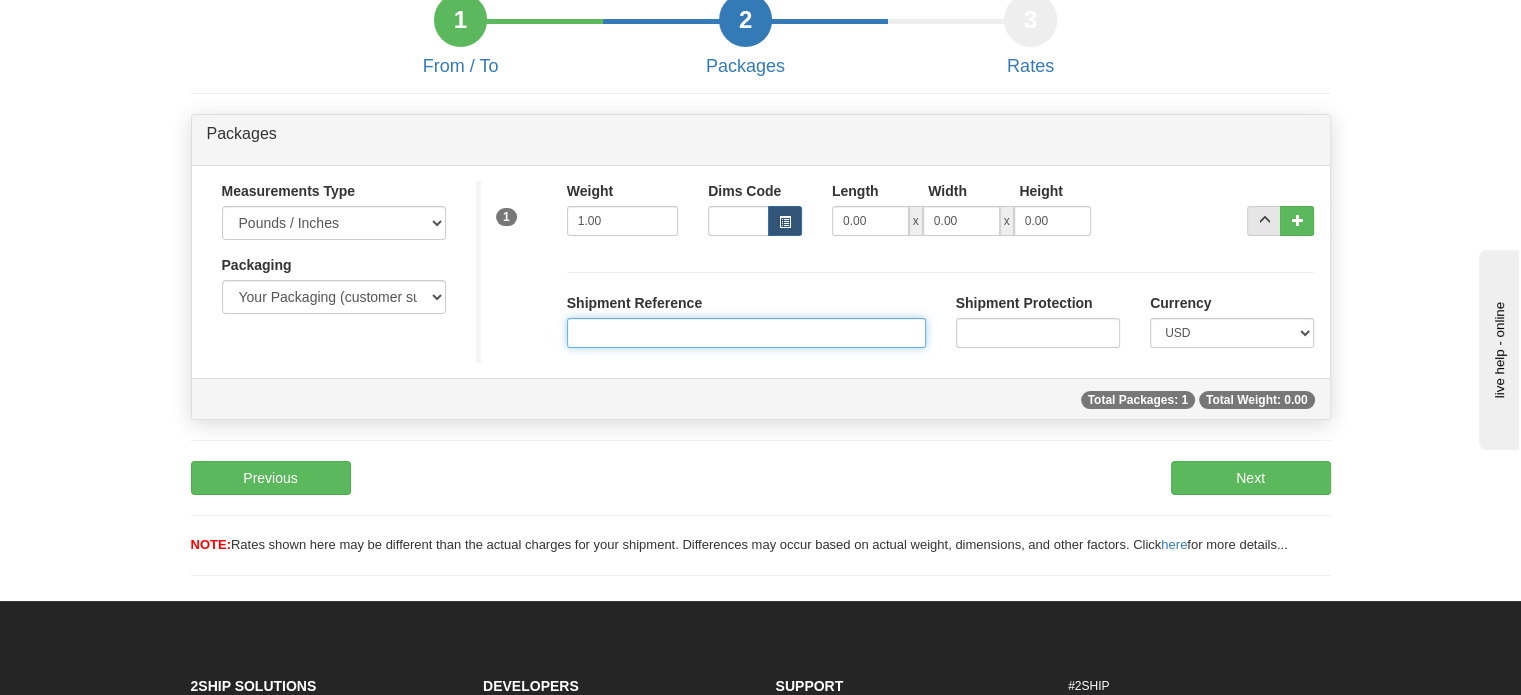 click on "Shipment Reference" at bounding box center [746, 333] 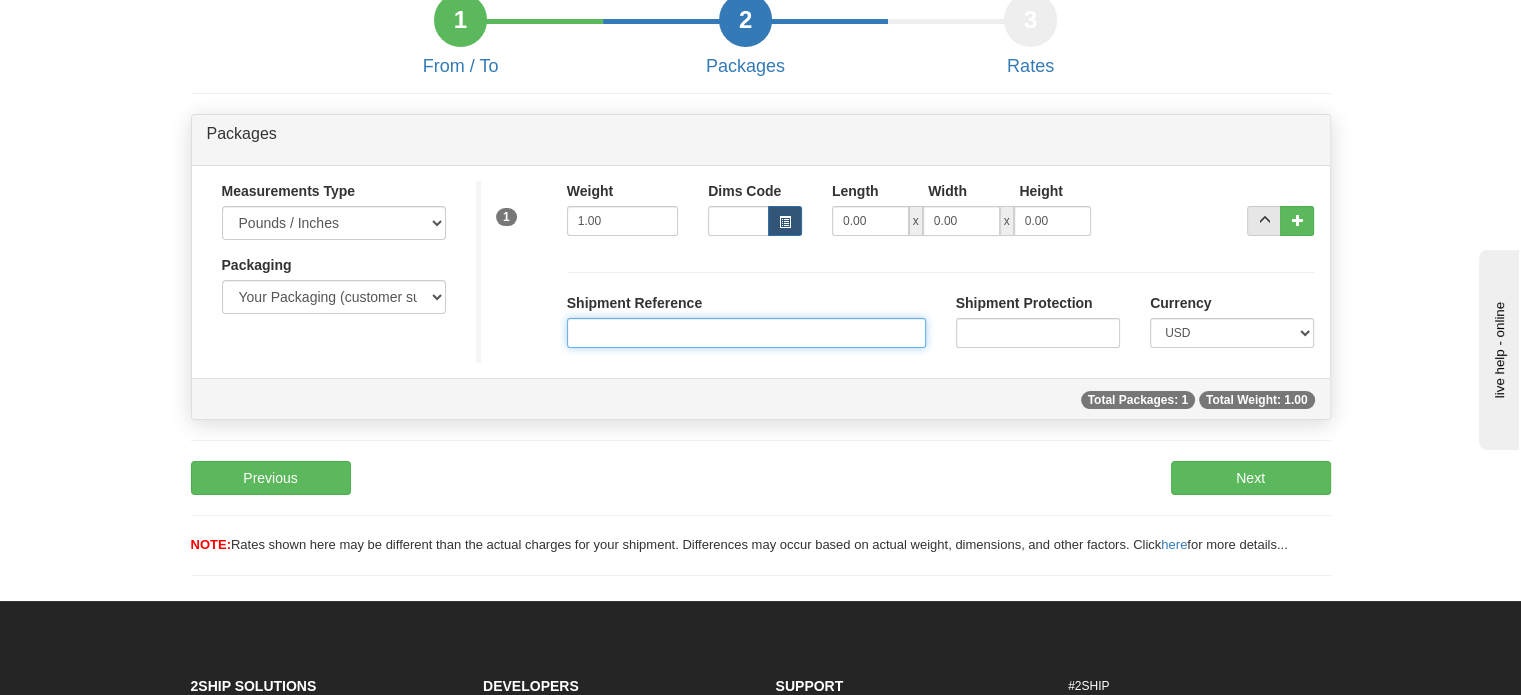 paste on "[POSTAL_CODE]" 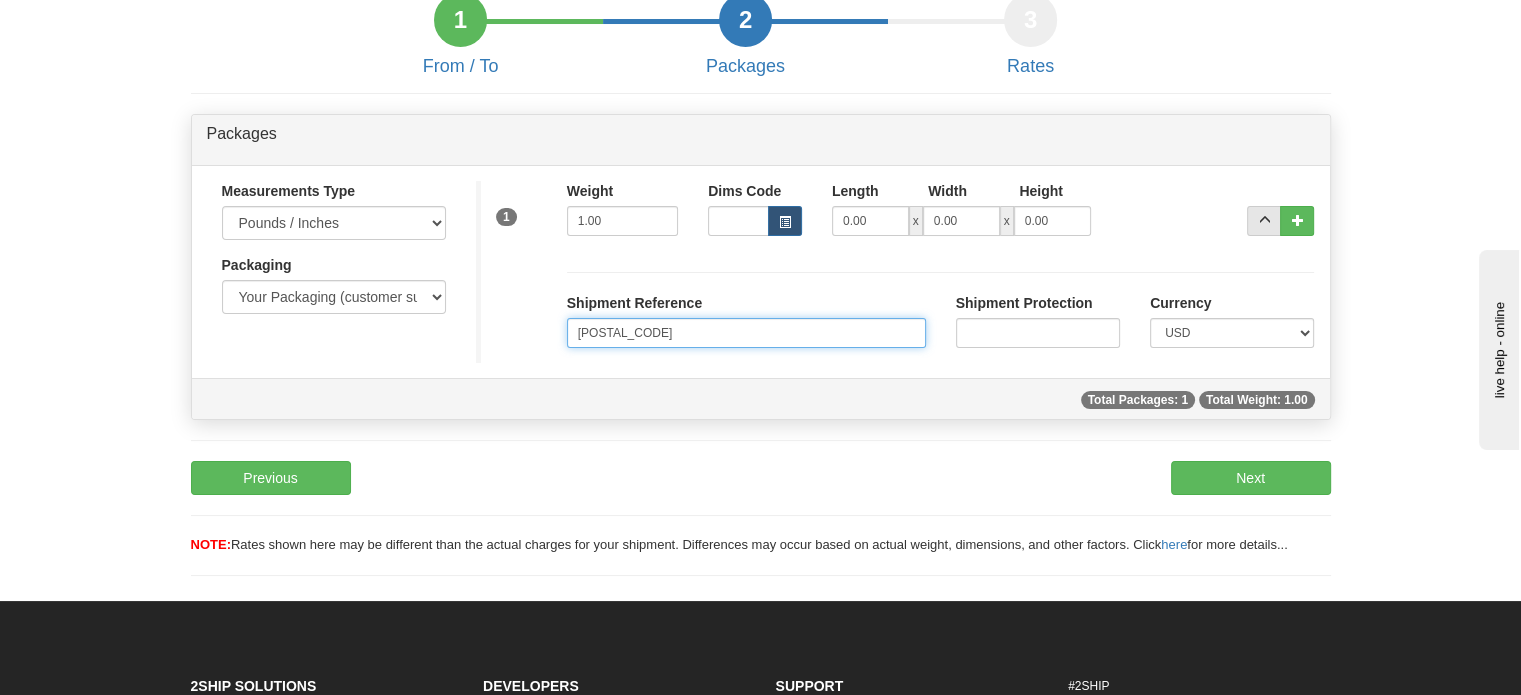 drag, startPoint x: 676, startPoint y: 372, endPoint x: 251, endPoint y: 388, distance: 425.30106 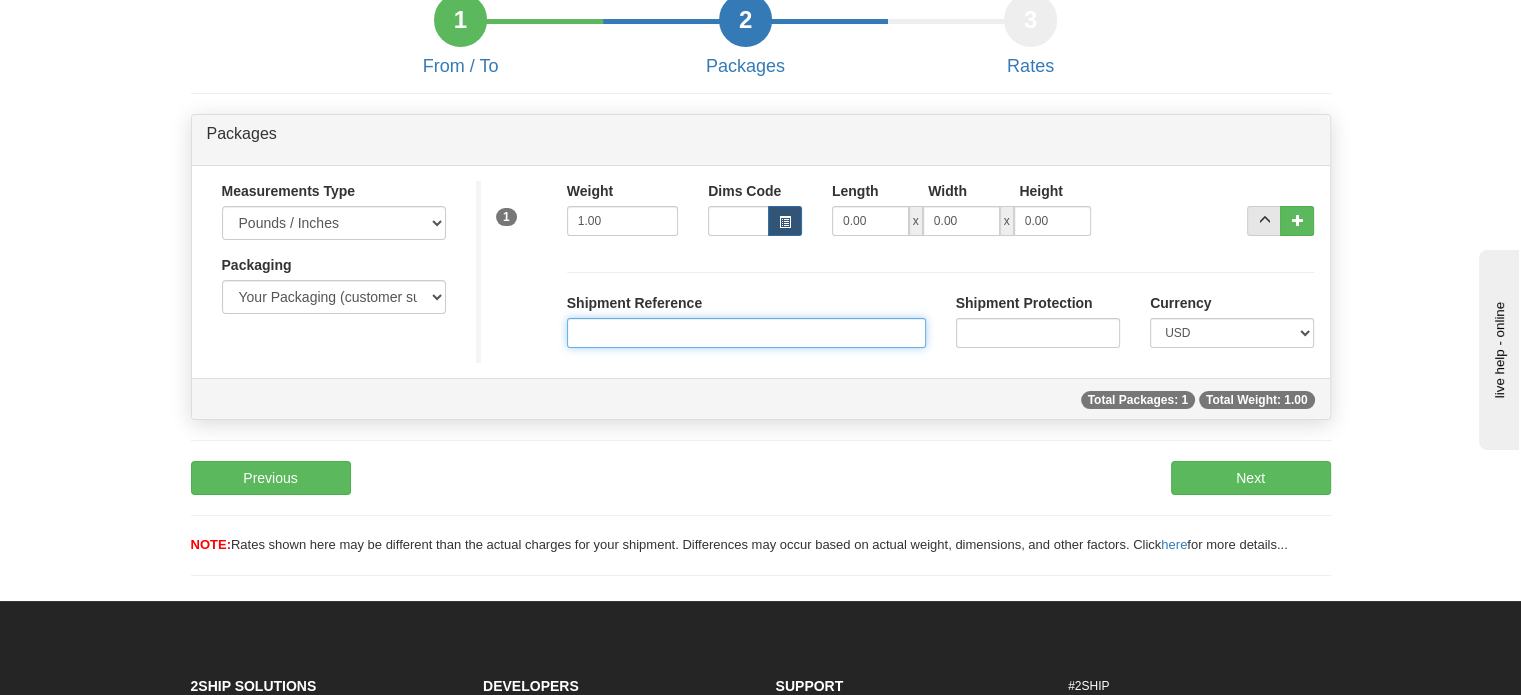 paste on "[NUMBER]" 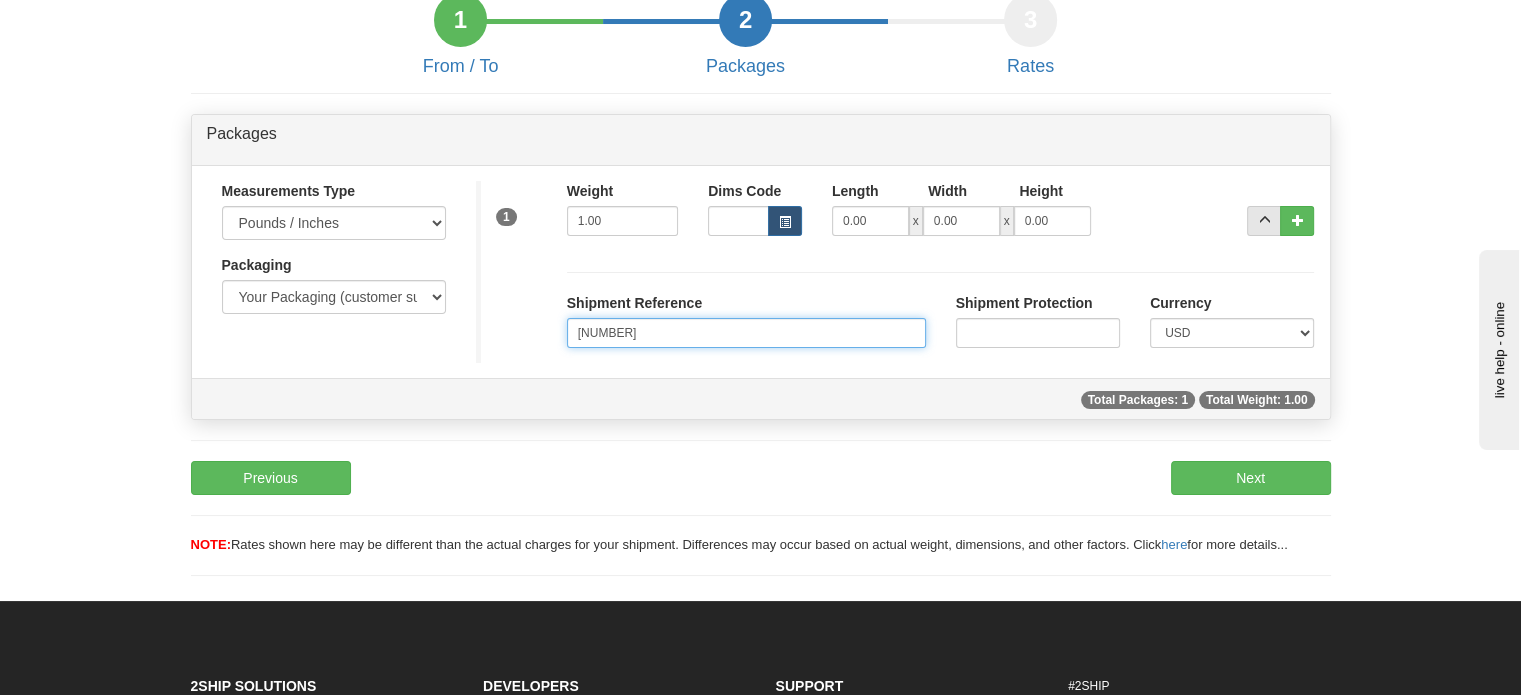 type on "[NUMBER]" 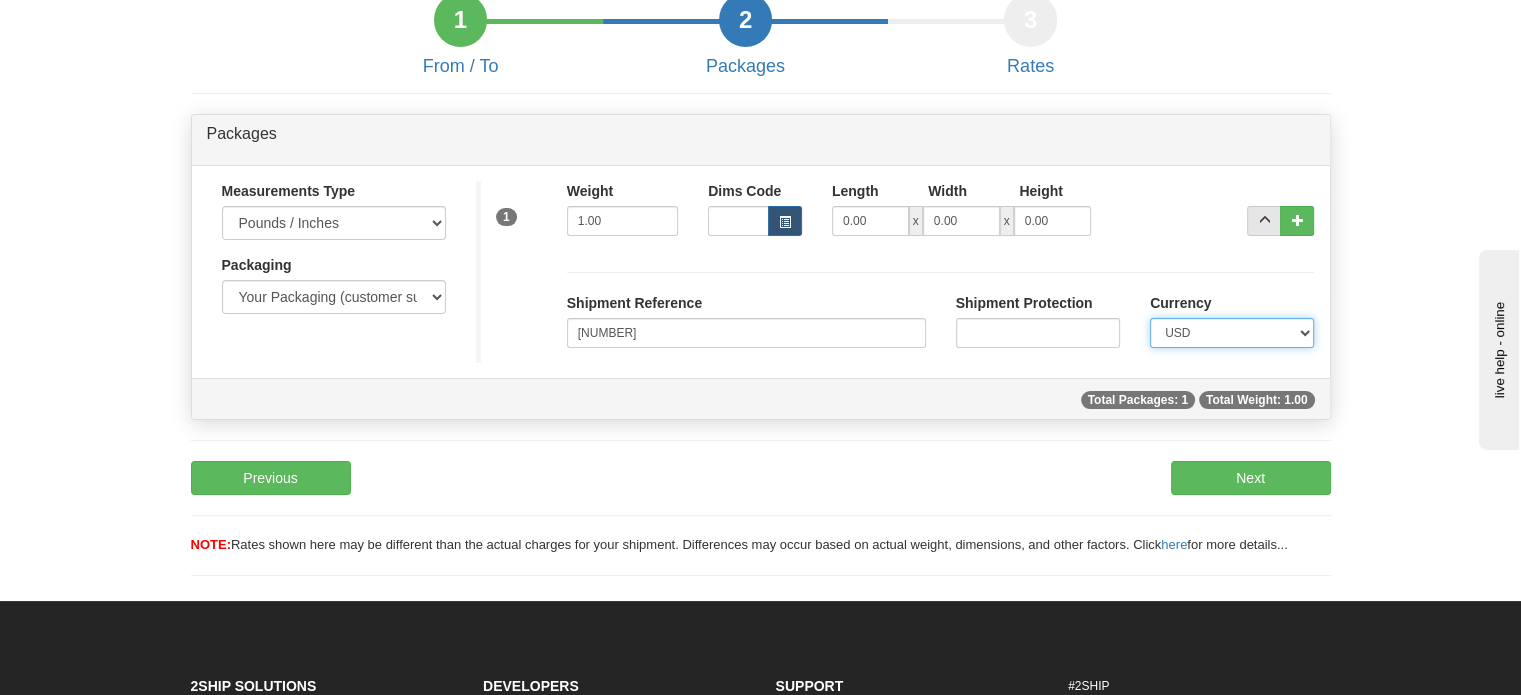 click on "CAD
USD
EUR
ZAR
RON
ANG
ARN
AUD
AUS
AWG
BBD
BFR
BGN
BHD
BMD
BND
BRC
BRL
CHP
CKZ
CNY
CYL
DFL
DHS
DKK
DMK
DRA
ECD
EGP
ESC
FFR
FIM
GBP
GTQ
HKD
INR
IRL
IRR
JAD
JYE
KPW
KUD
LFR
LIT
MOP
MYR
NMP
NOK
NTD
NZD
PHP
PLN
PTS
RDD
SAR
SEK
SFR
SID
THB
TRL
TTD
UKL
UYP
VEB
WON
CHF
ISK
AED
CZK
IDR
SGD" at bounding box center [1232, 333] 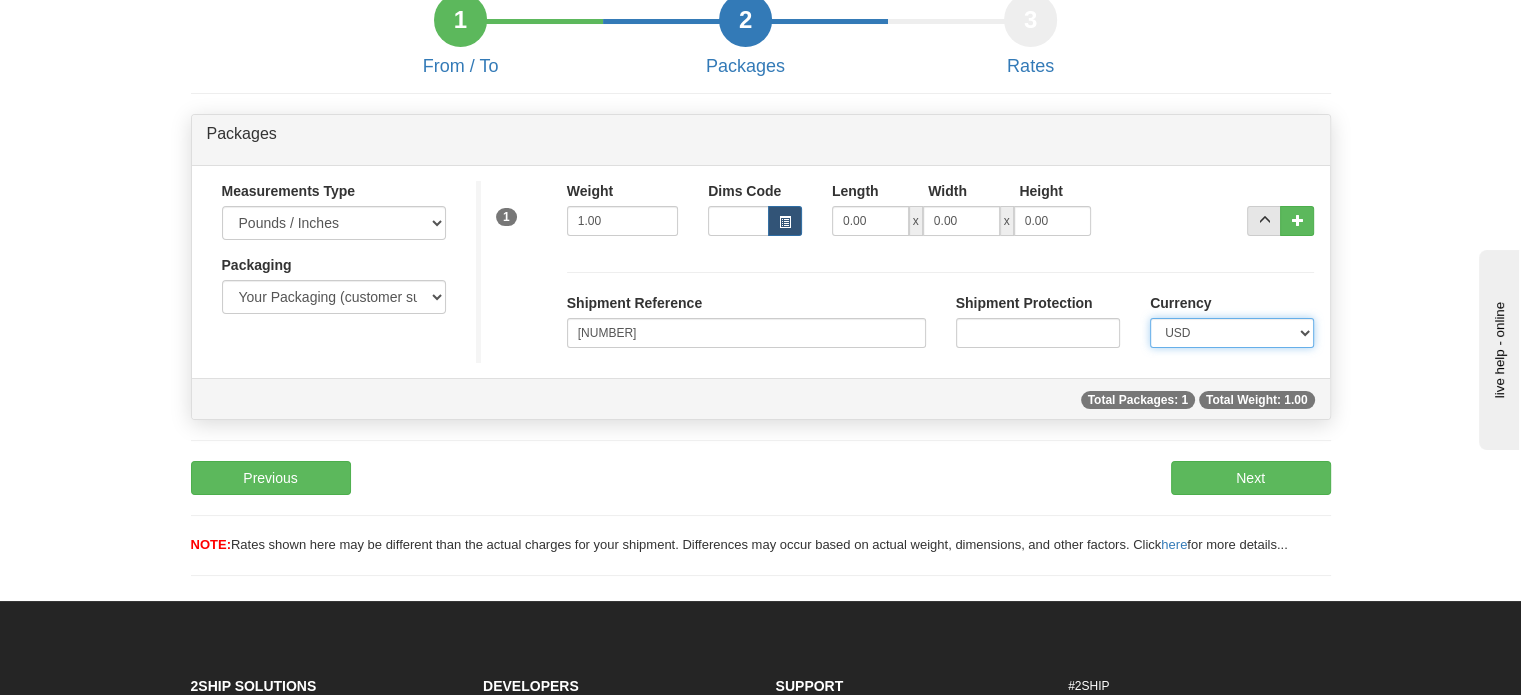 select on "0" 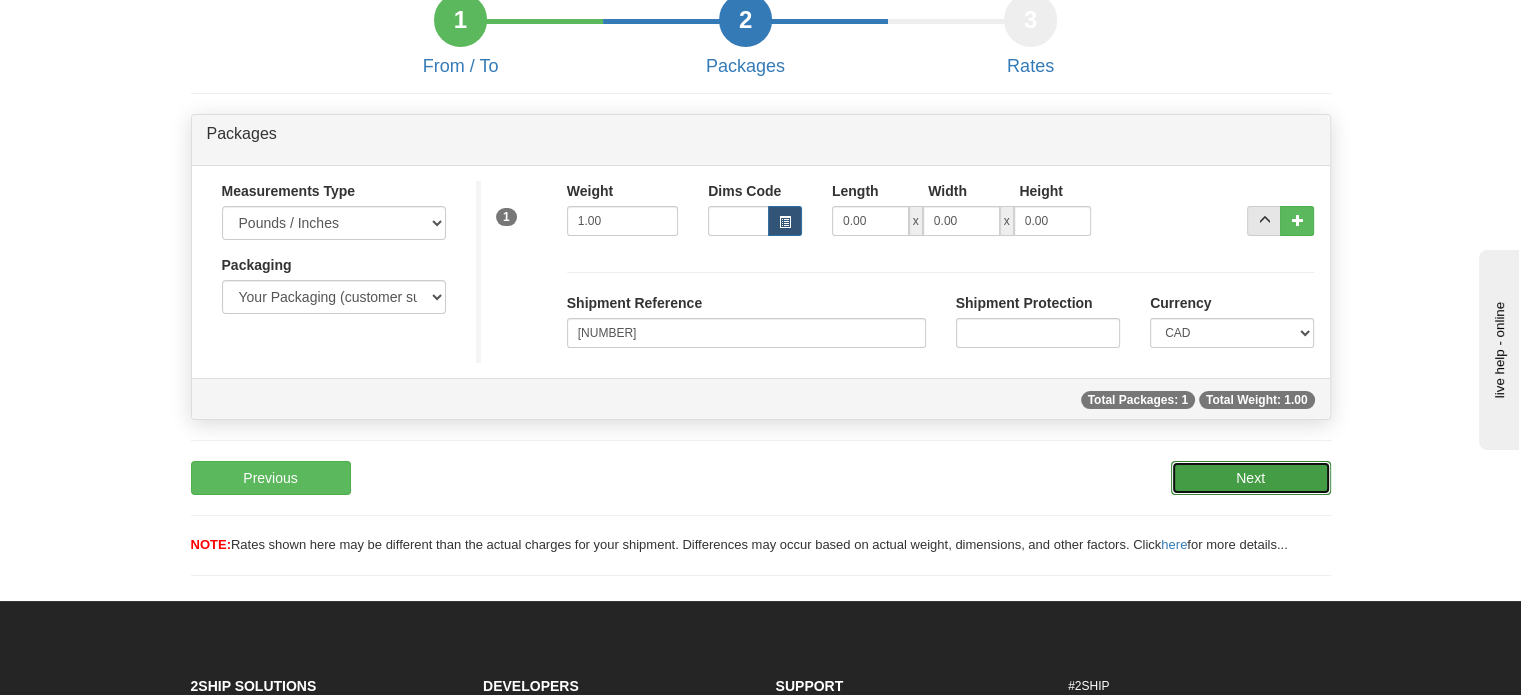 click on "Next" at bounding box center (1251, 478) 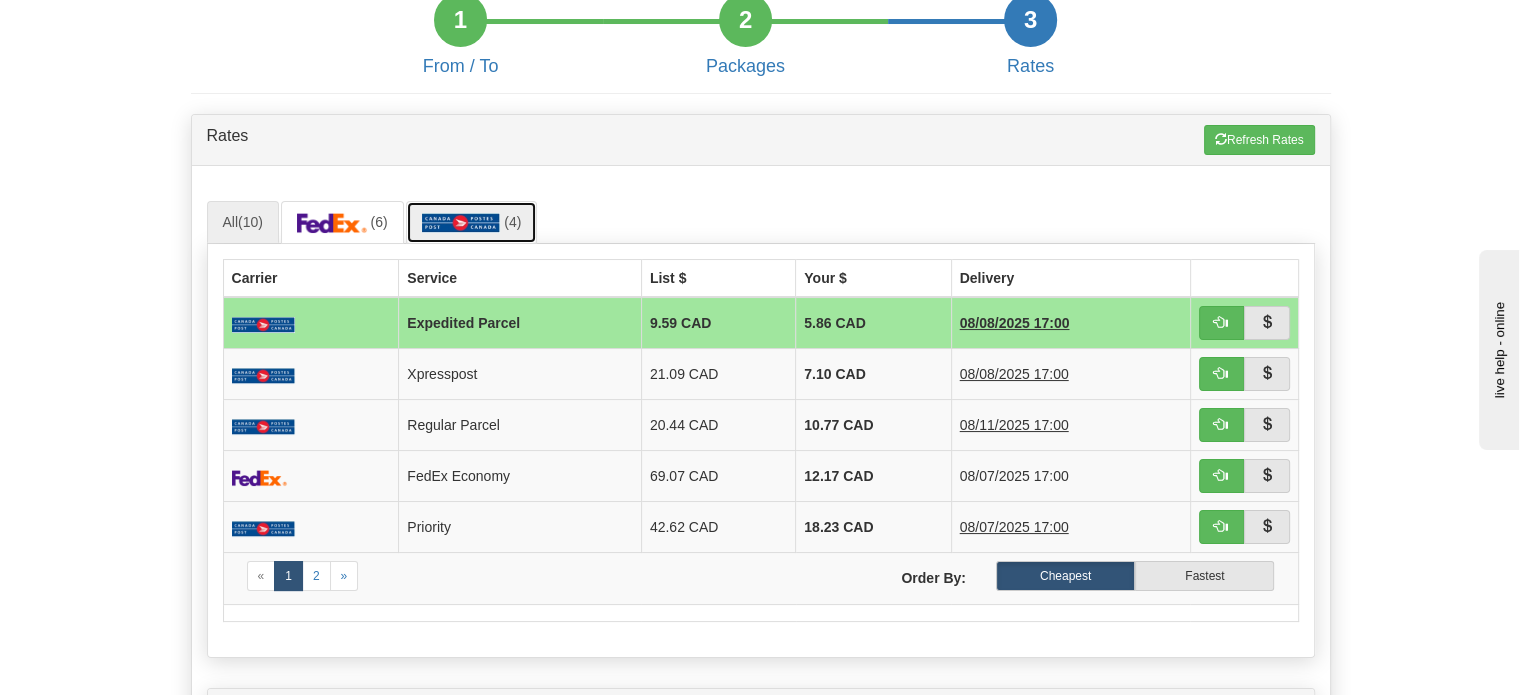 click on "(4)" at bounding box center (472, 222) 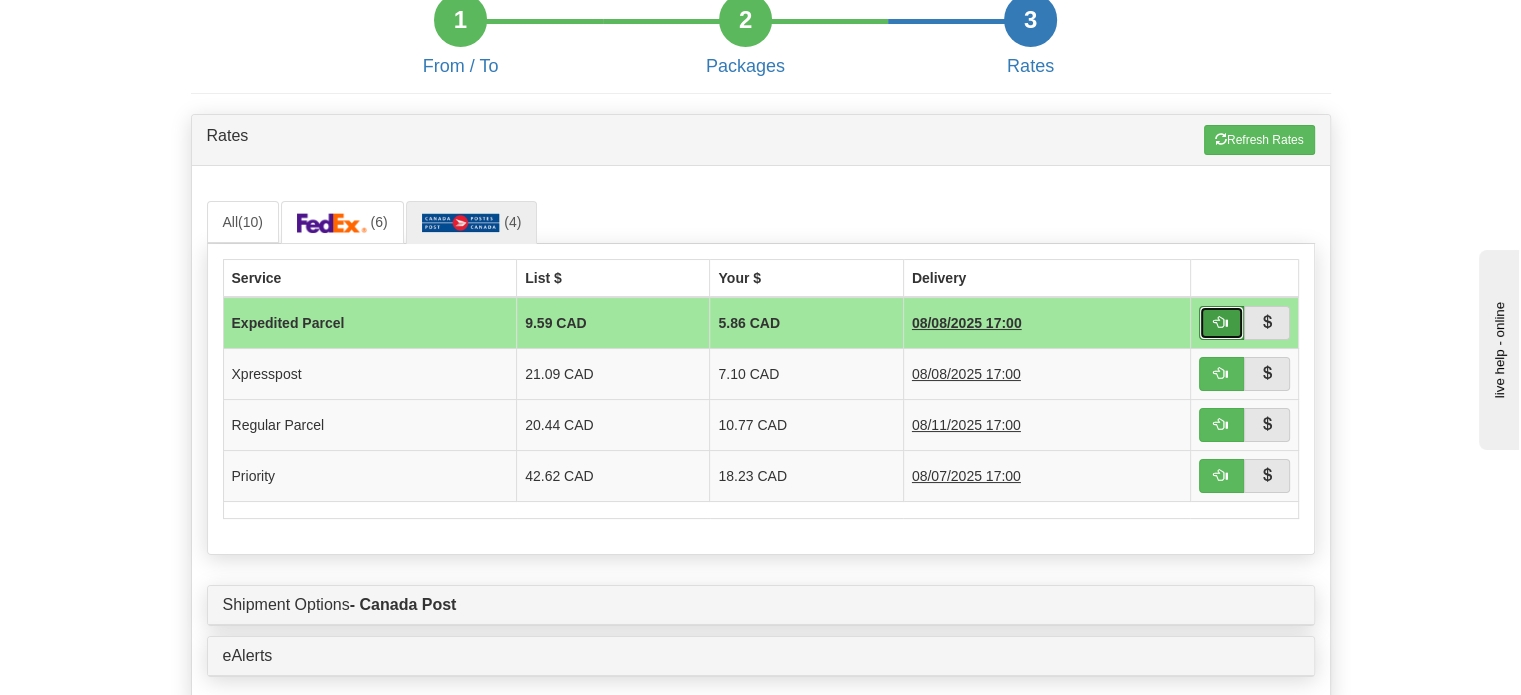 click at bounding box center [1222, 323] 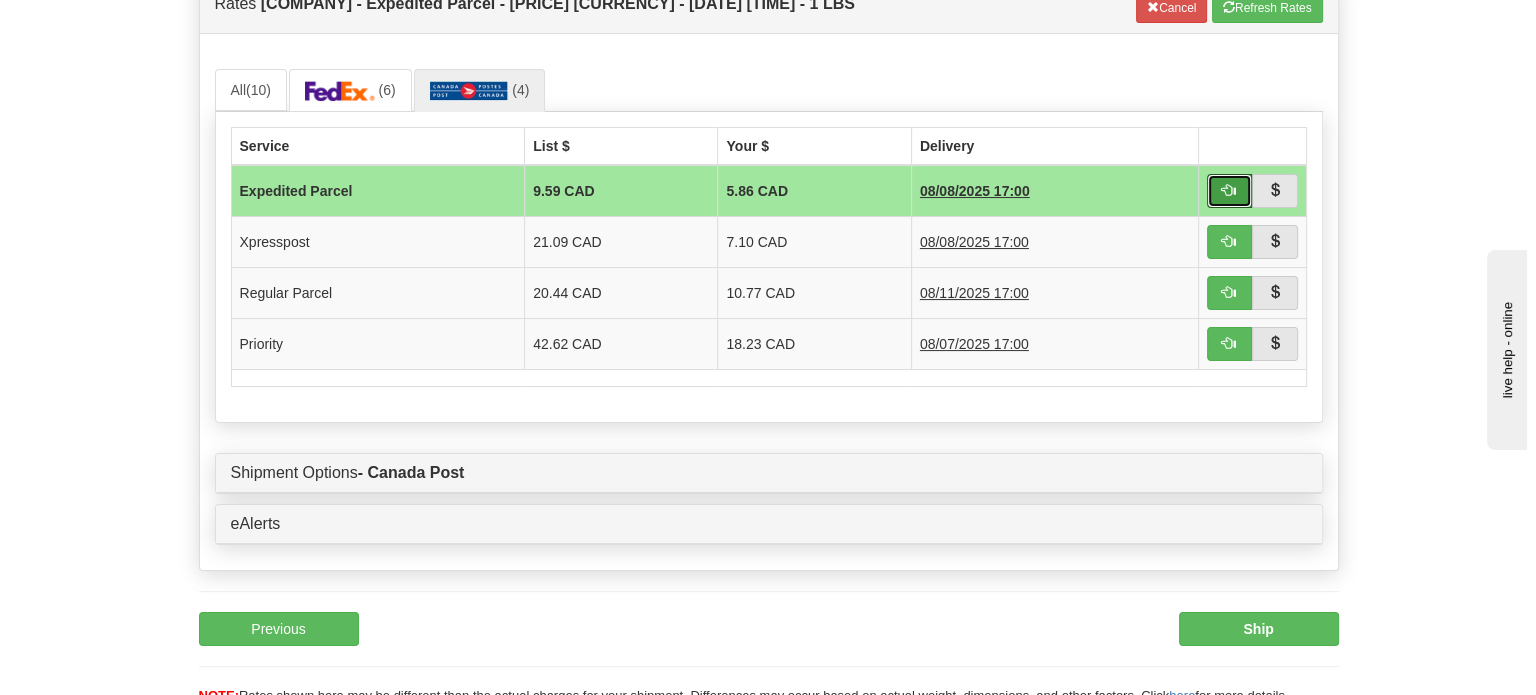 scroll, scrollTop: 294, scrollLeft: 0, axis: vertical 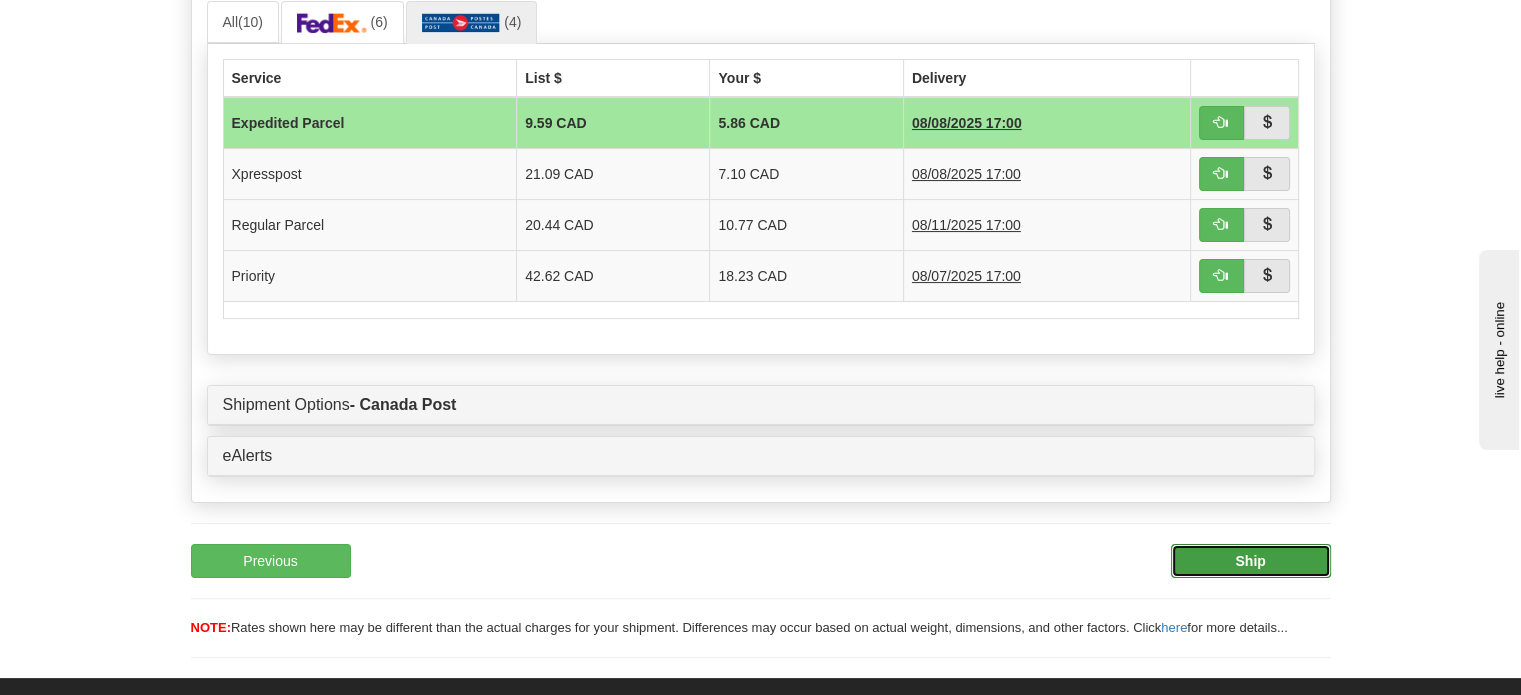 click on "Ship" at bounding box center [1251, 561] 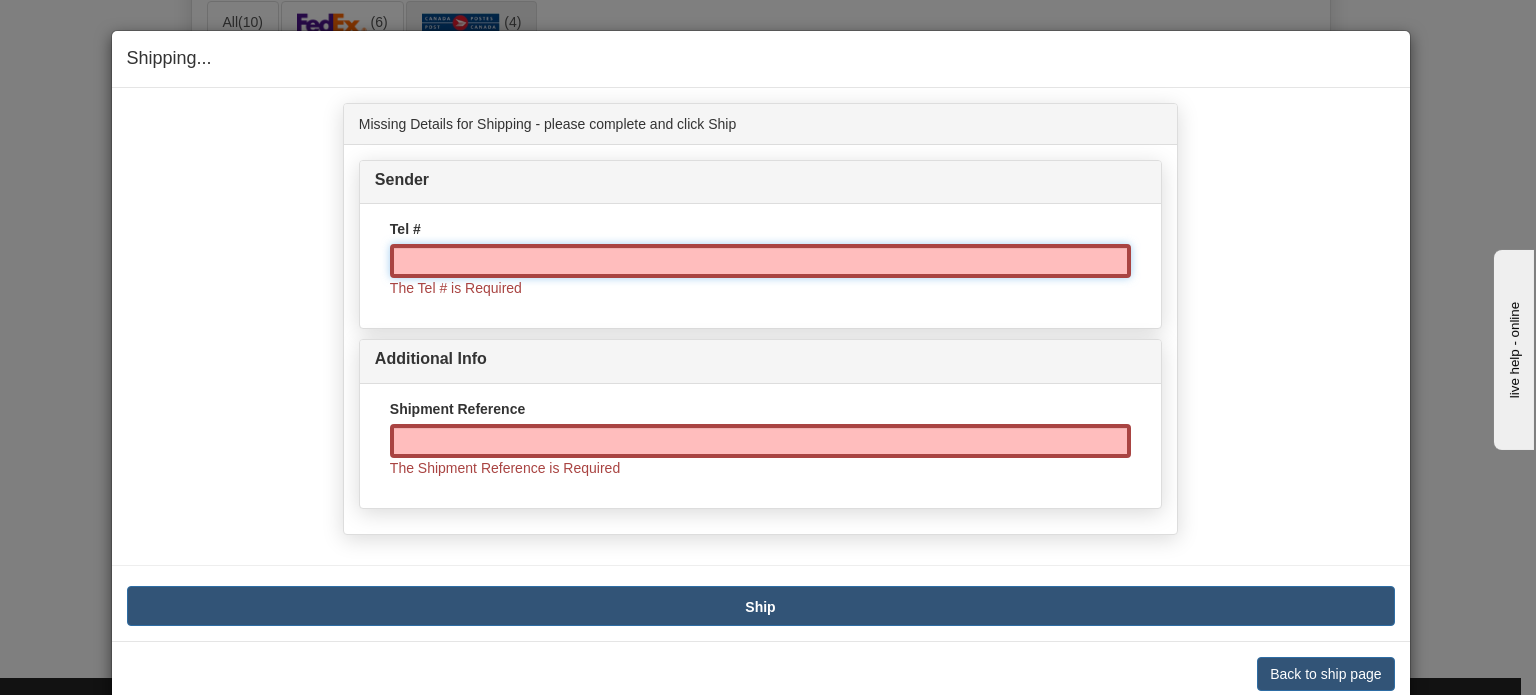 click on "Tel #" at bounding box center (760, 261) 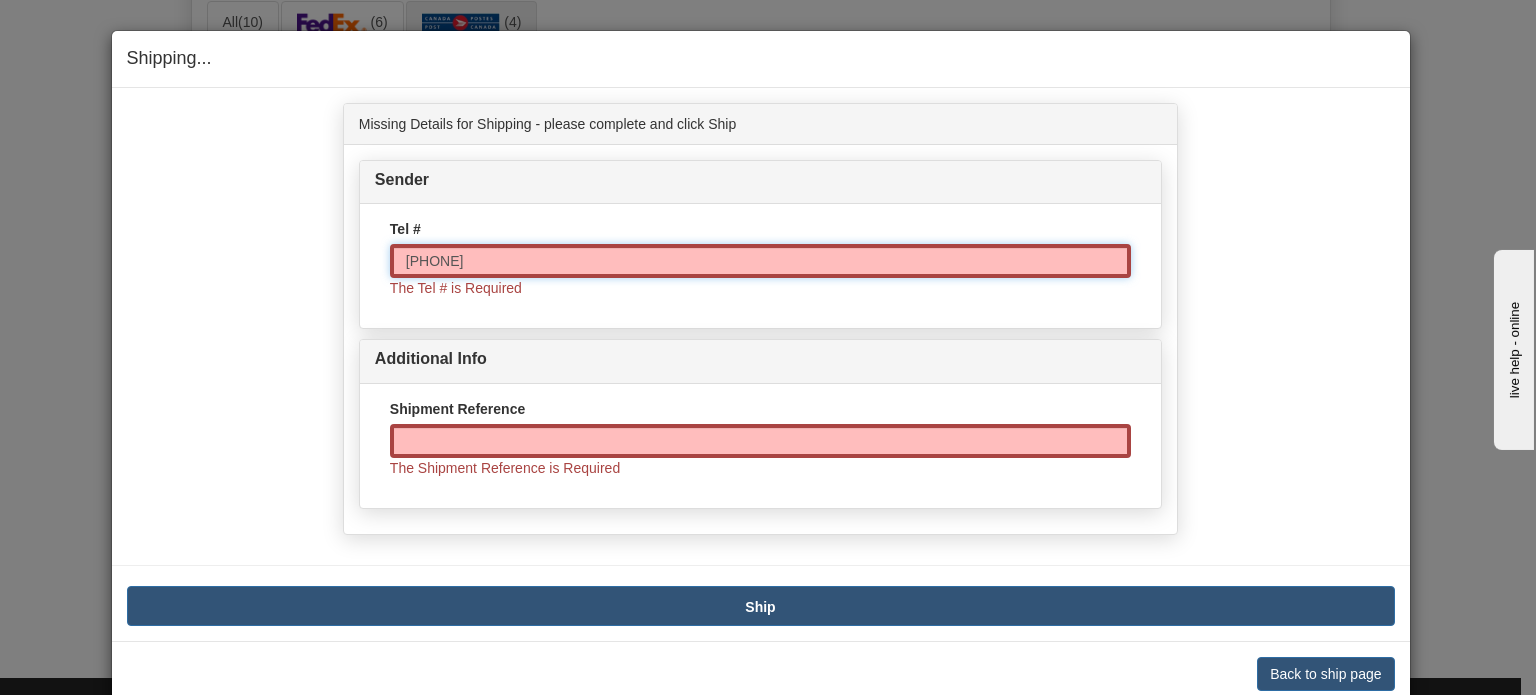 type on "[PHONE]" 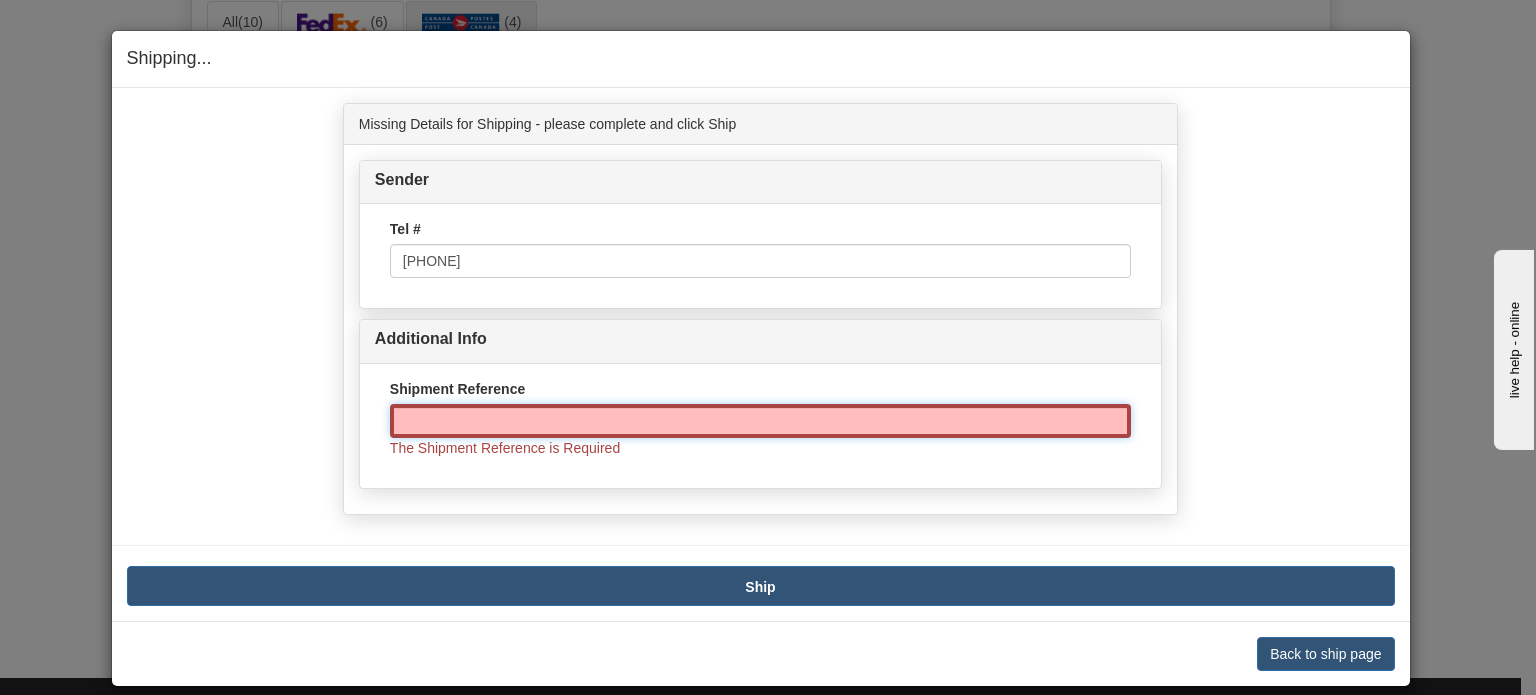 click on "Shipment Reference" at bounding box center [760, 421] 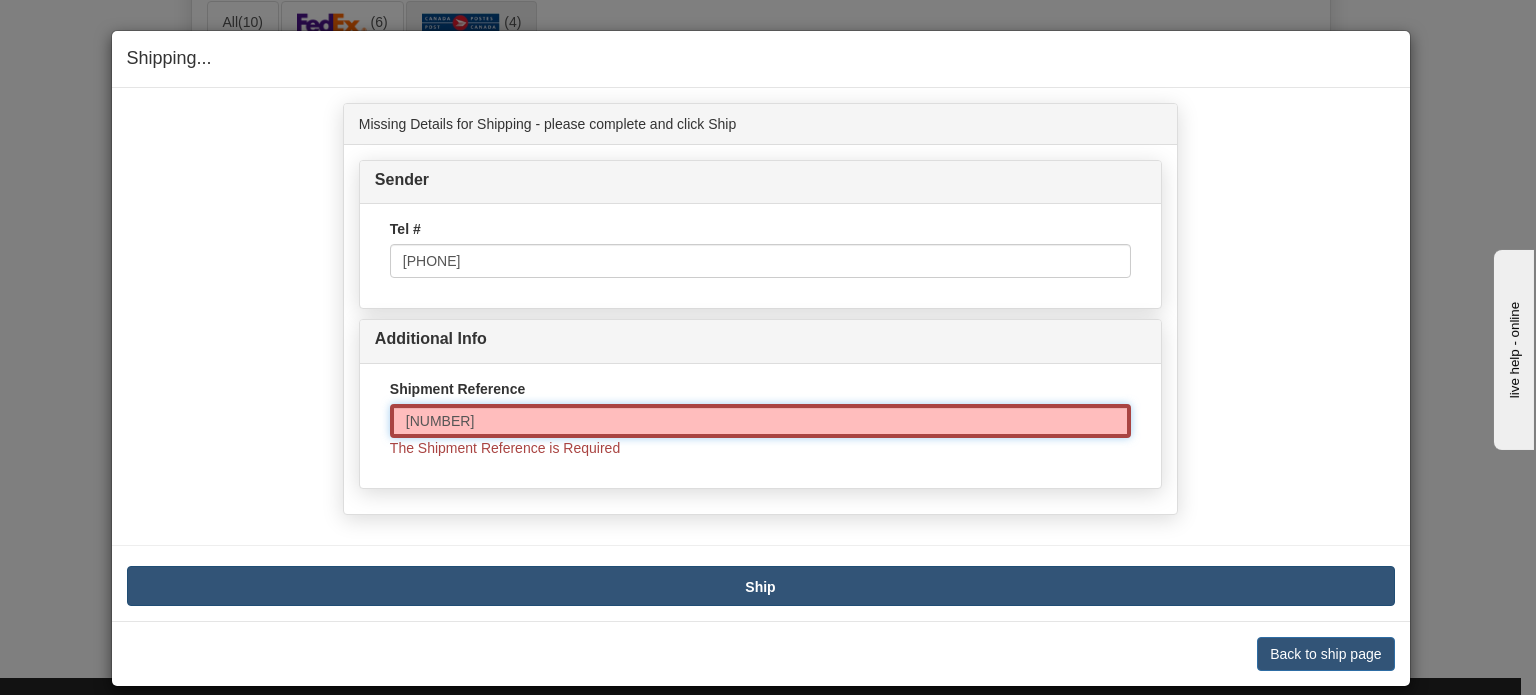 type on "[NUMBER]" 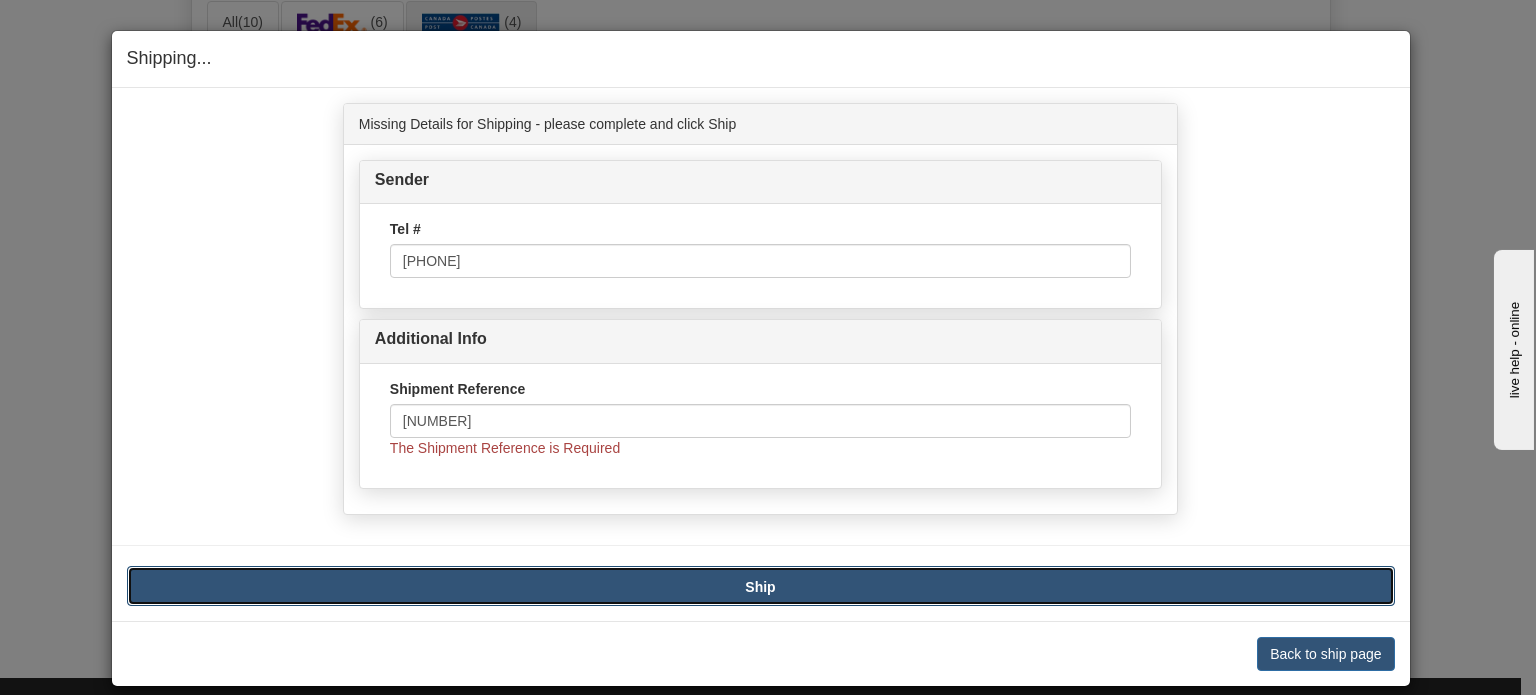 click on "Ship" at bounding box center (761, 586) 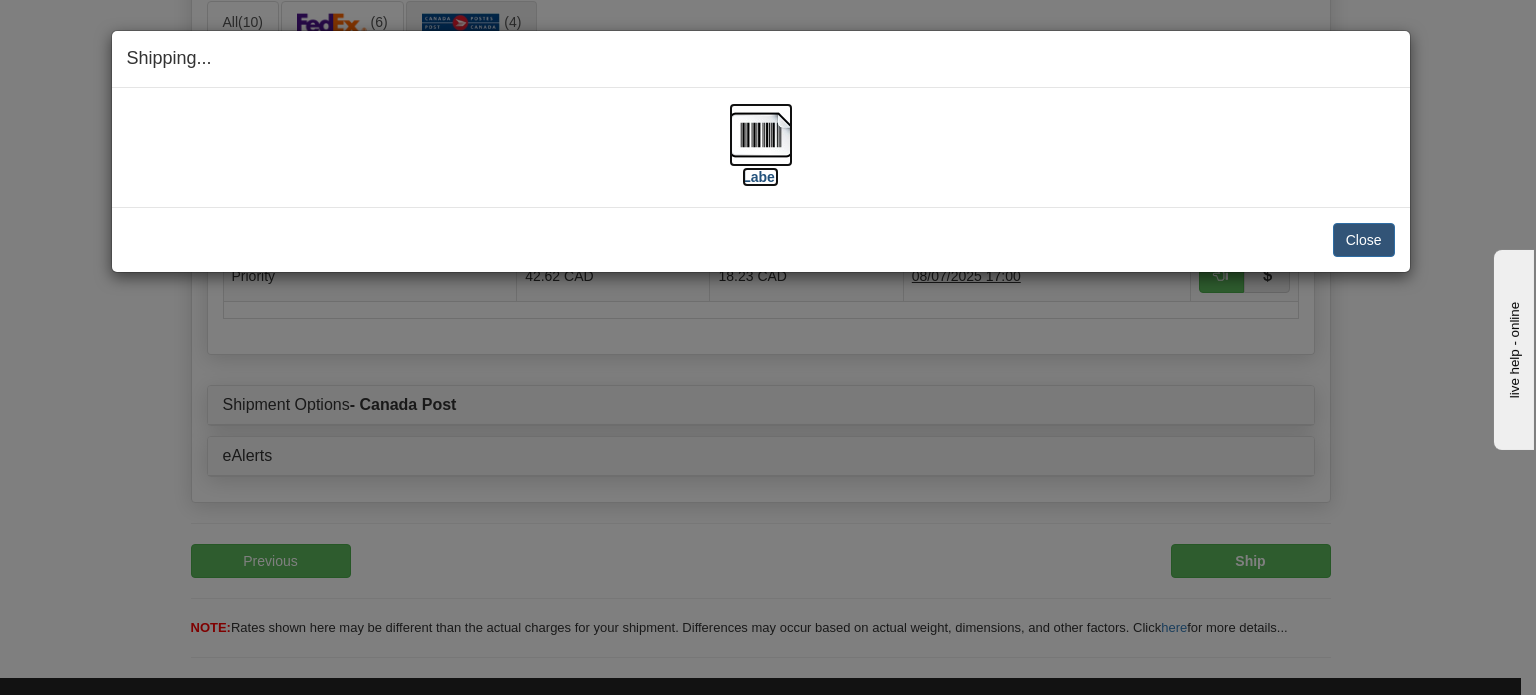 click at bounding box center [761, 135] 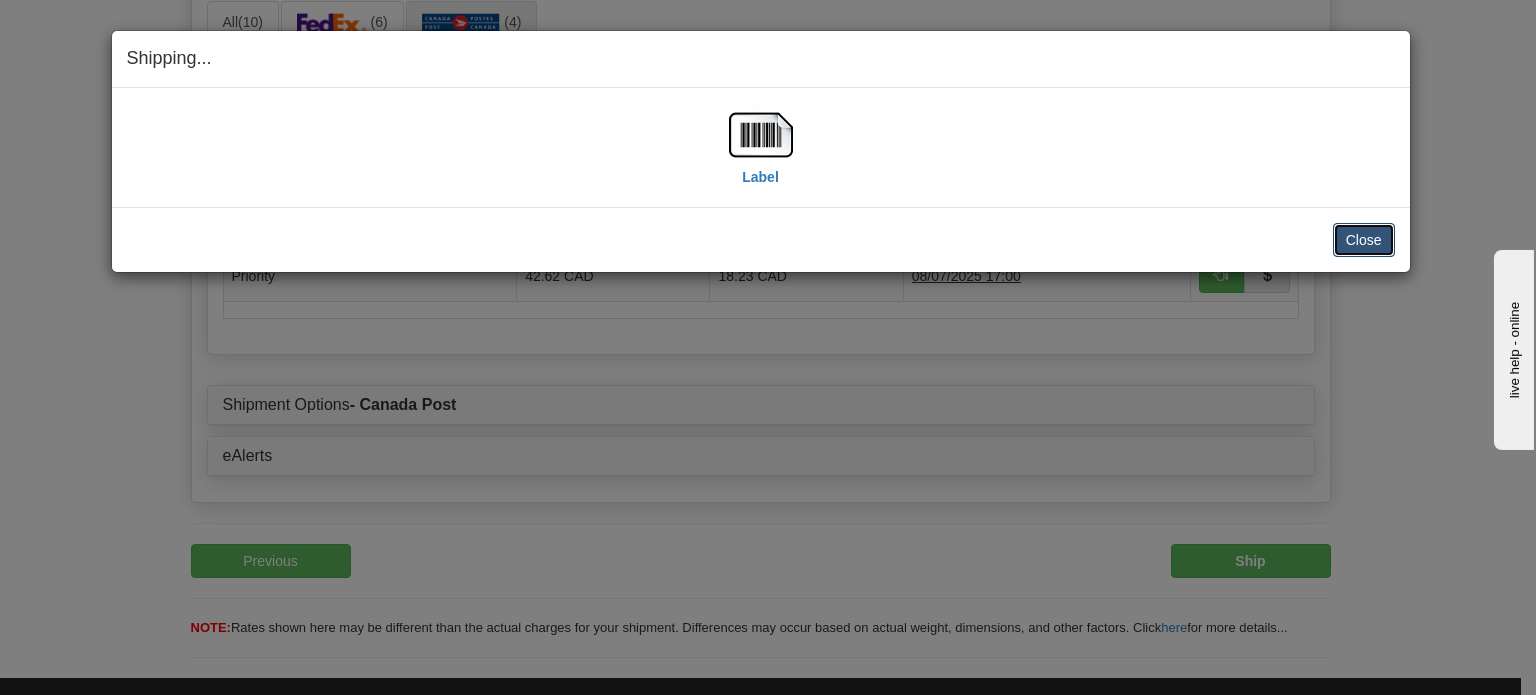 click on "Close" at bounding box center [1364, 240] 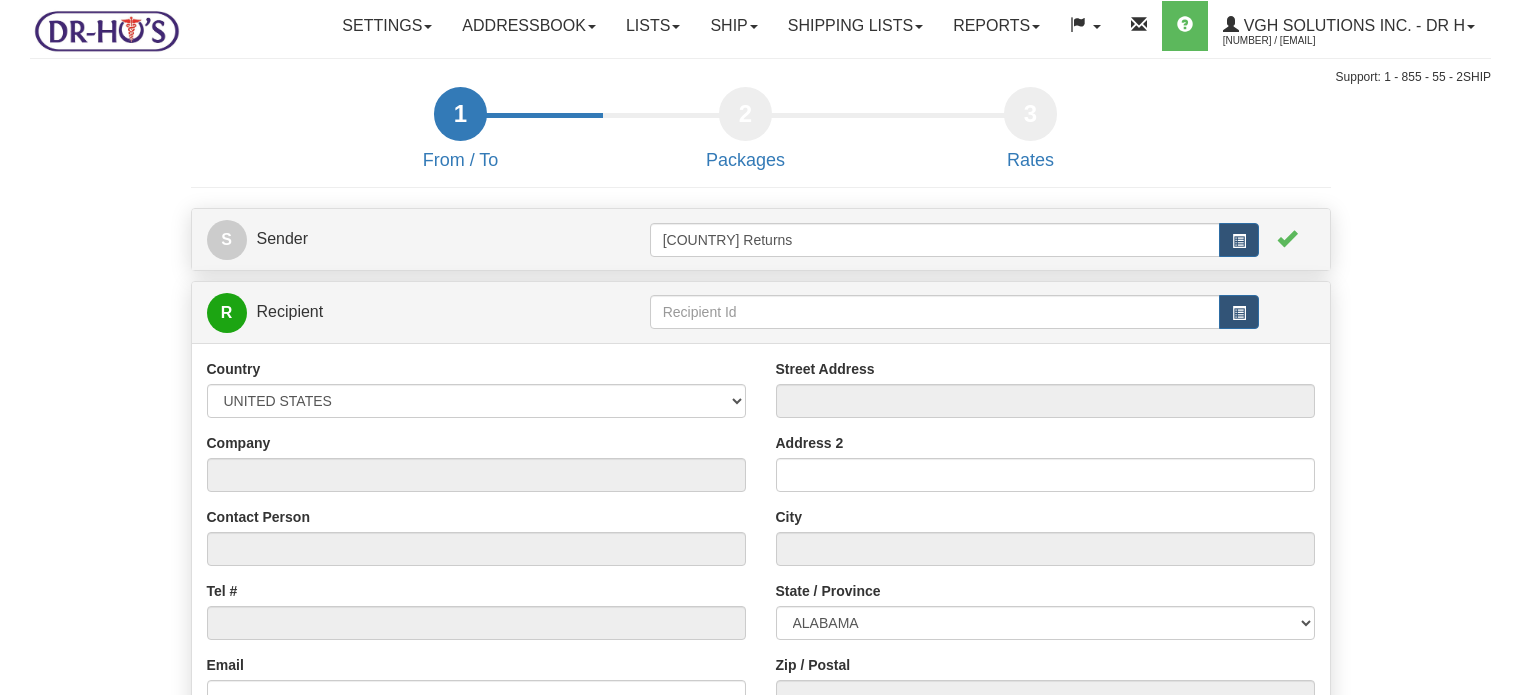 scroll, scrollTop: 0, scrollLeft: 0, axis: both 